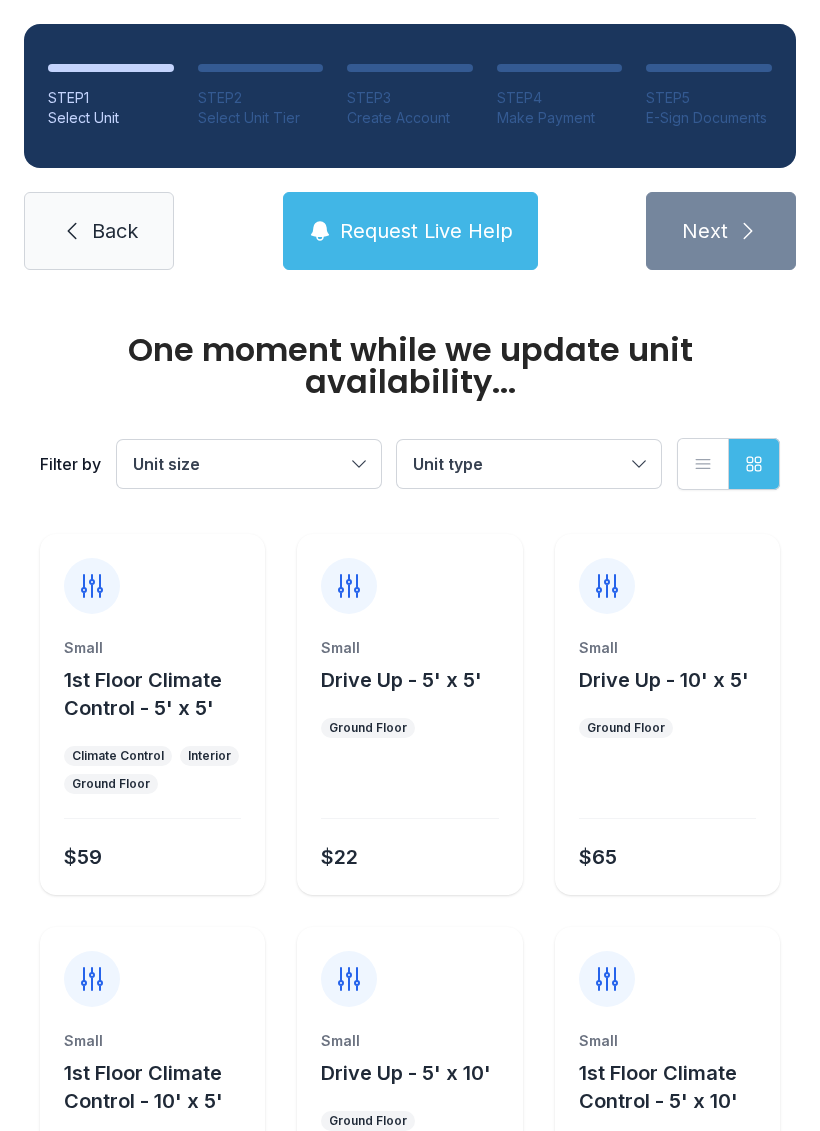 scroll, scrollTop: 0, scrollLeft: 0, axis: both 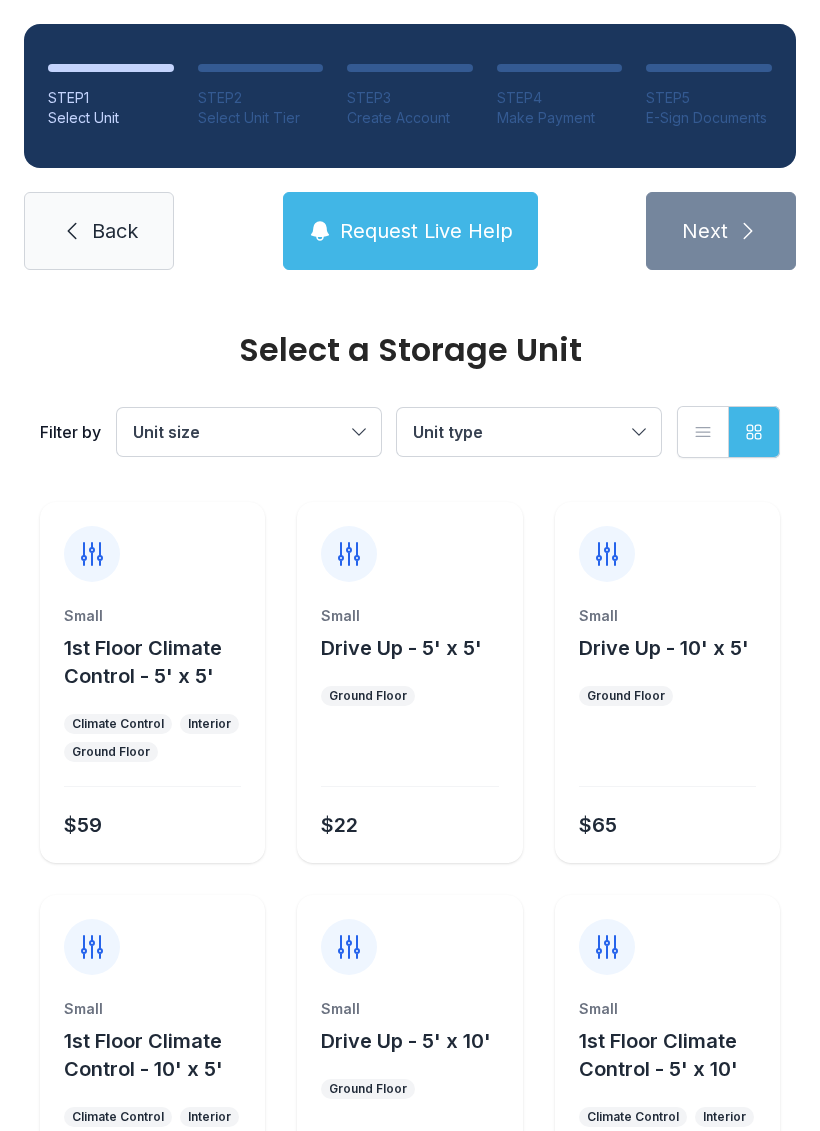 click on "Unit size" at bounding box center [239, 432] 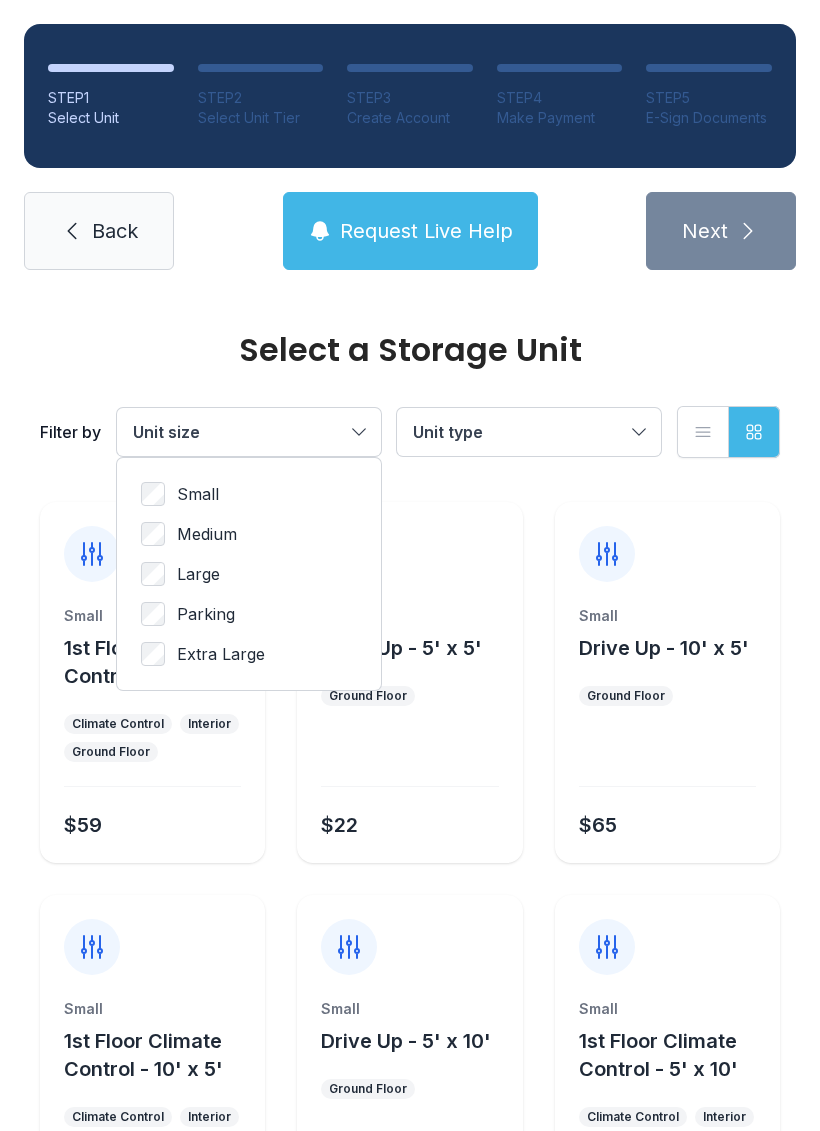 click on "Unit size" at bounding box center (239, 432) 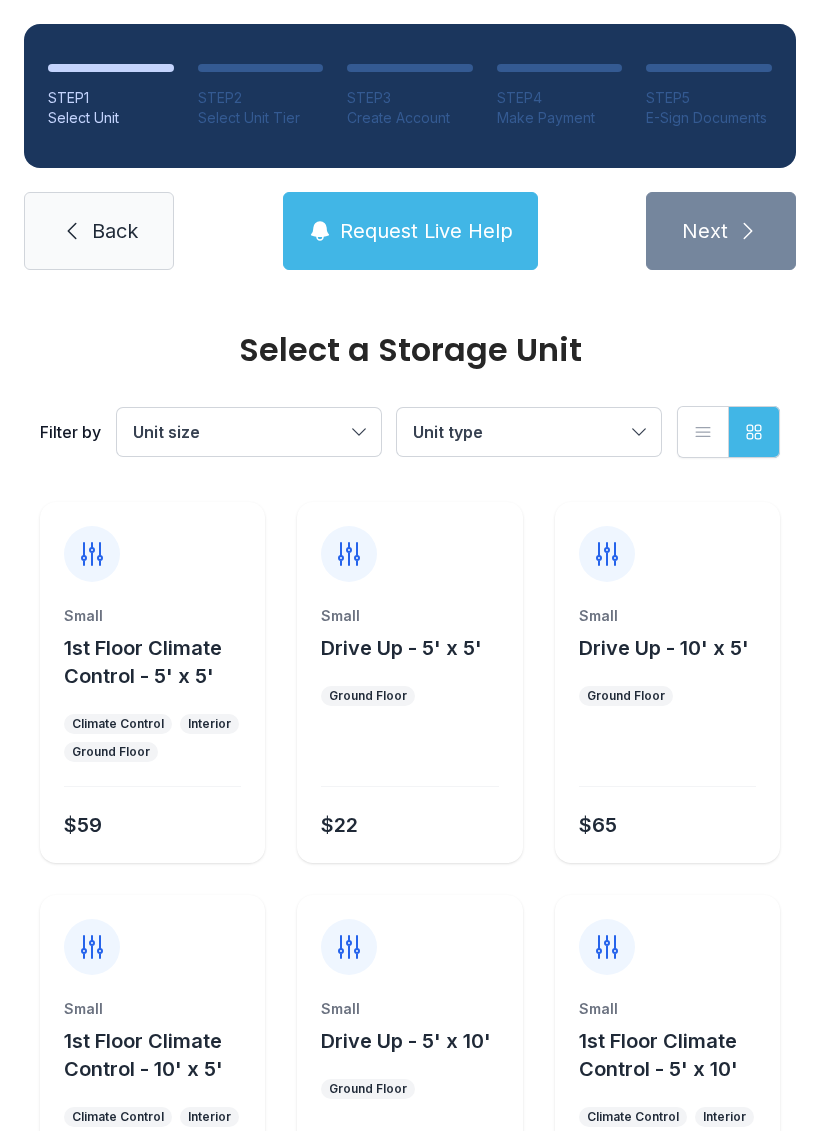 click on "Unit type" at bounding box center (519, 432) 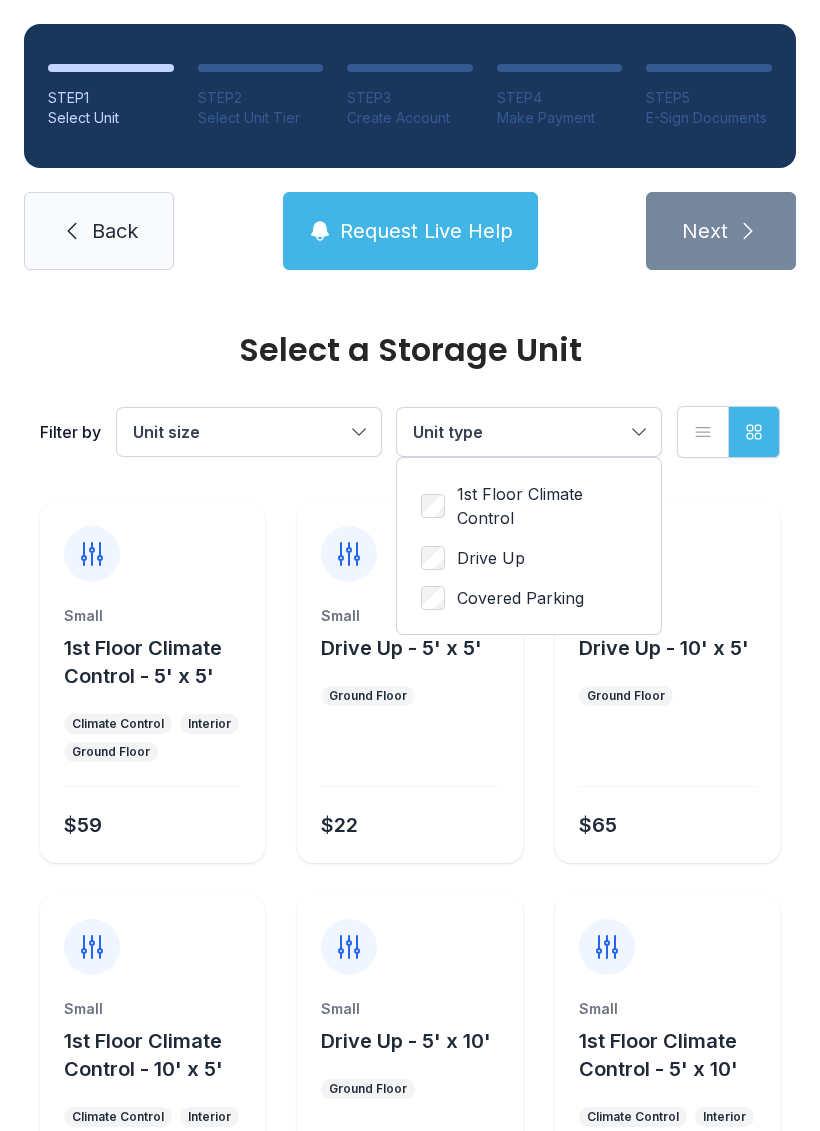 click on "Drive Up" at bounding box center [491, 558] 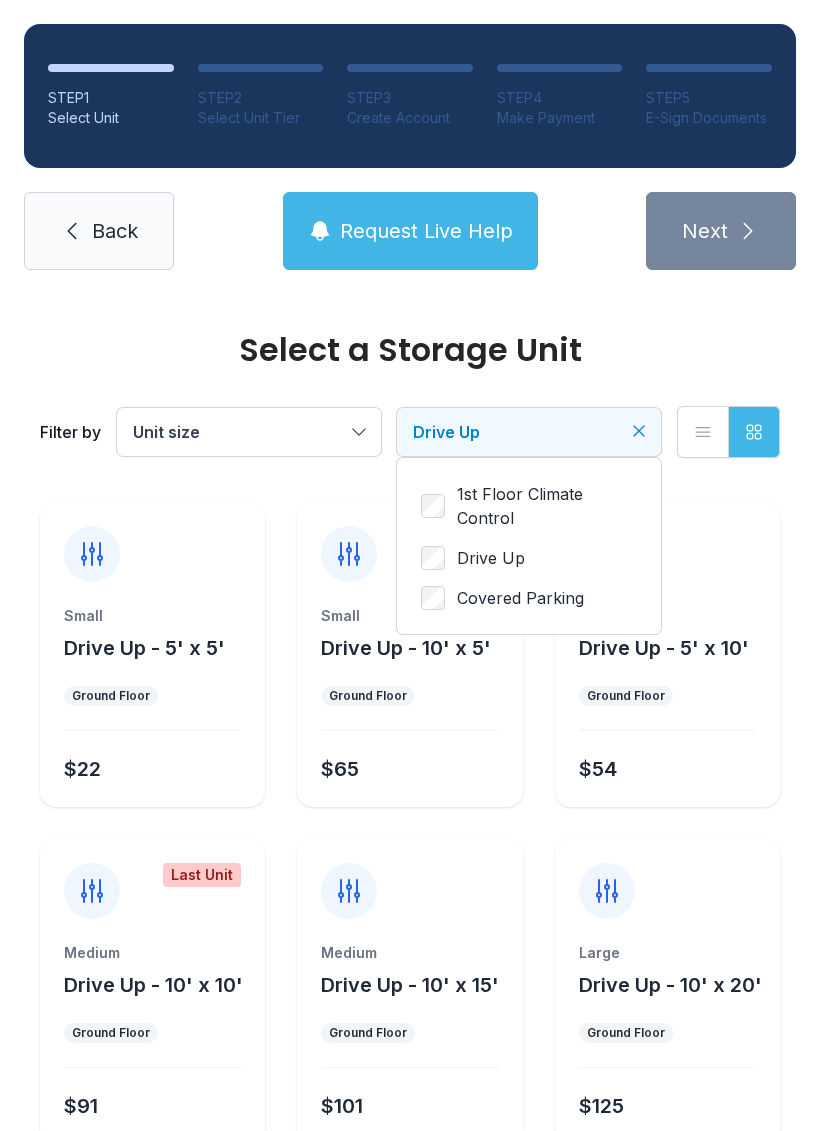 click 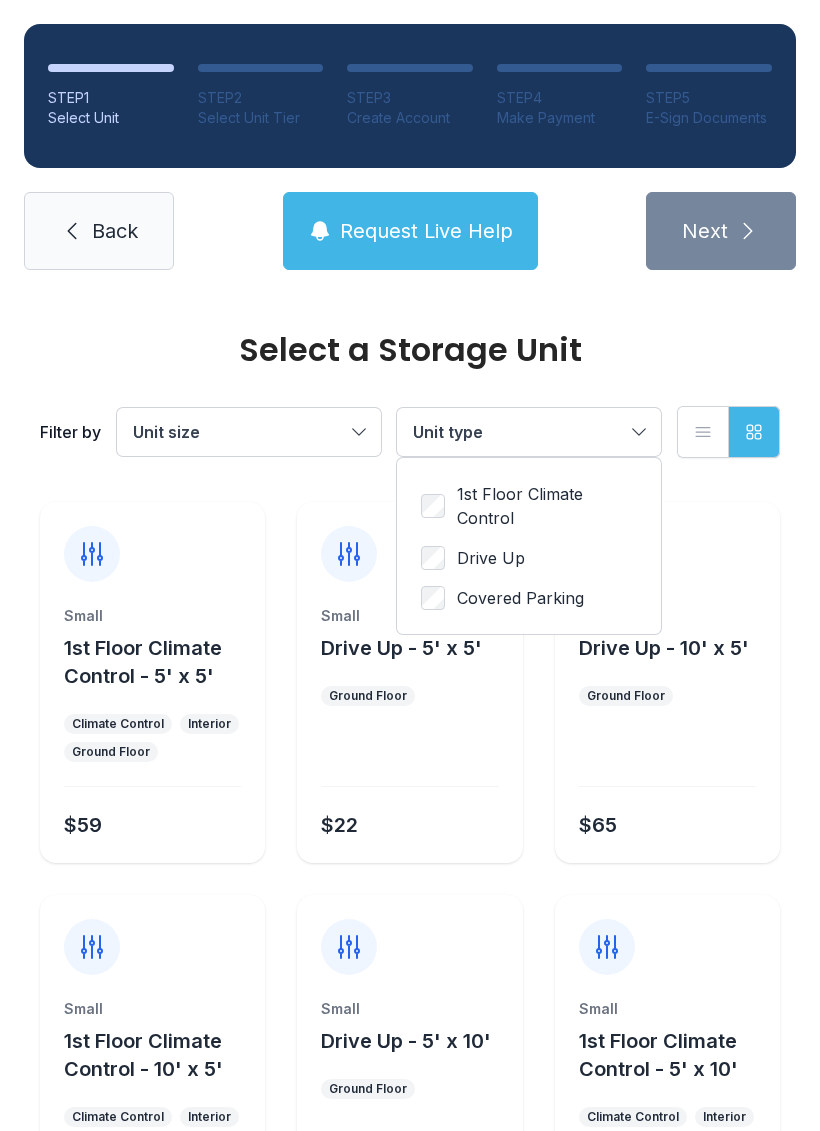 click on "Drive Up" at bounding box center [491, 558] 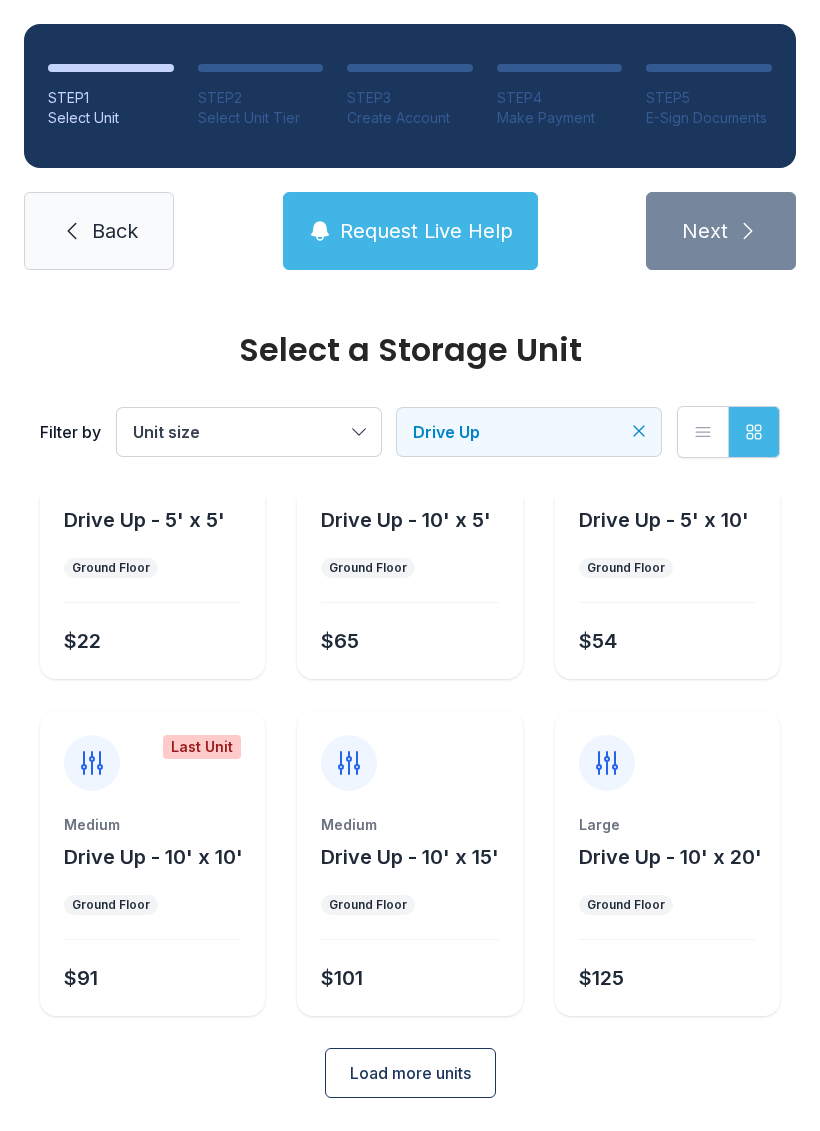 scroll, scrollTop: 126, scrollLeft: 0, axis: vertical 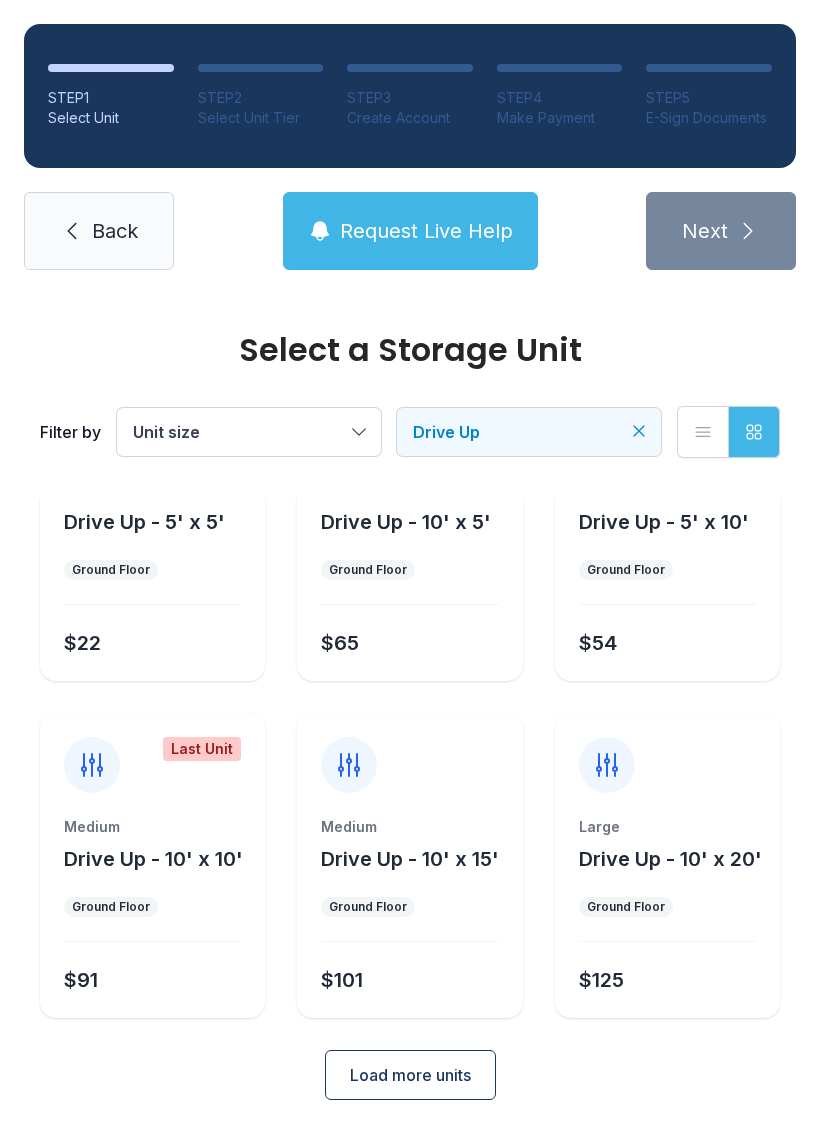 click on "Load more units" at bounding box center (410, 1075) 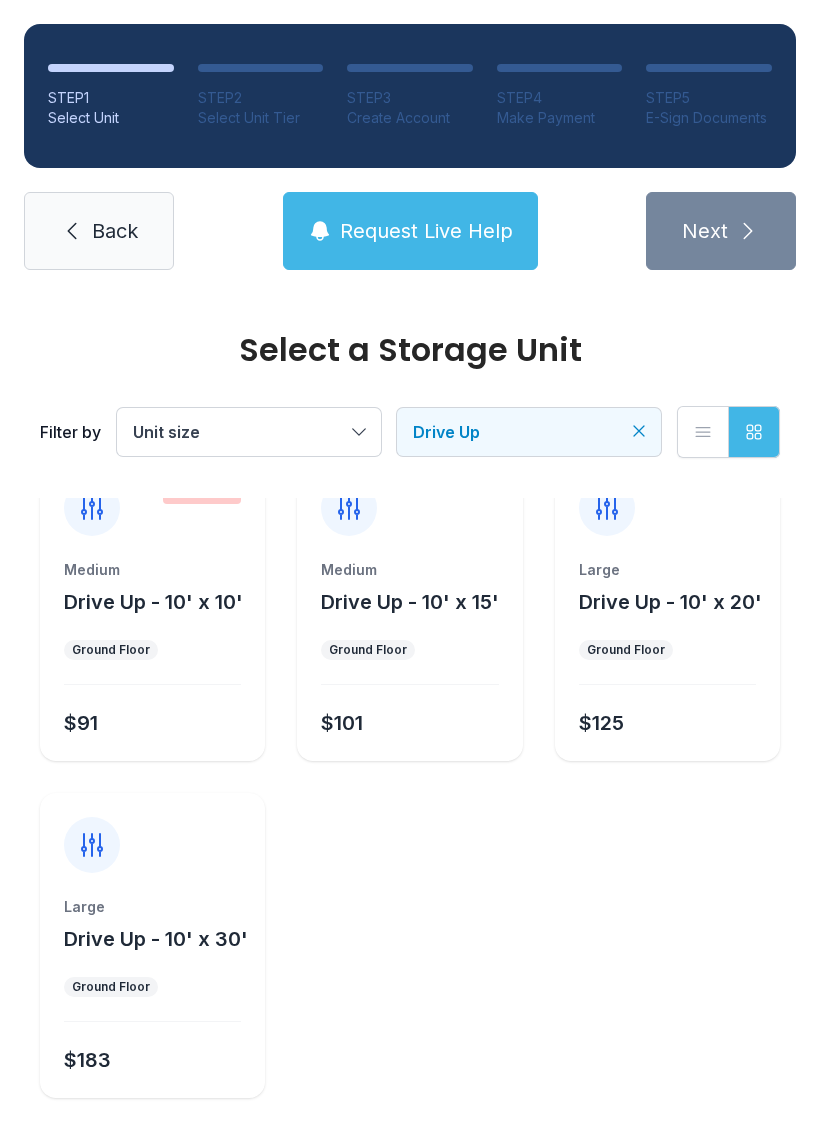 scroll, scrollTop: 381, scrollLeft: 0, axis: vertical 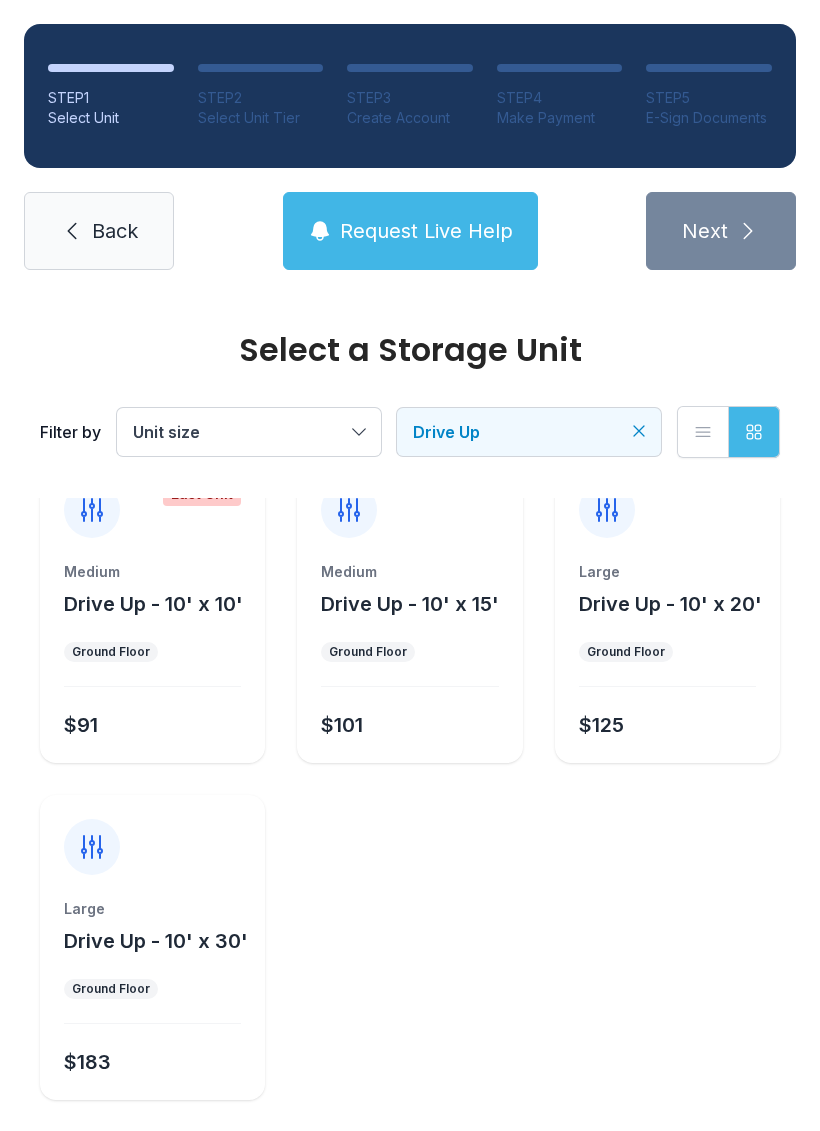 click on "Back" at bounding box center [115, 231] 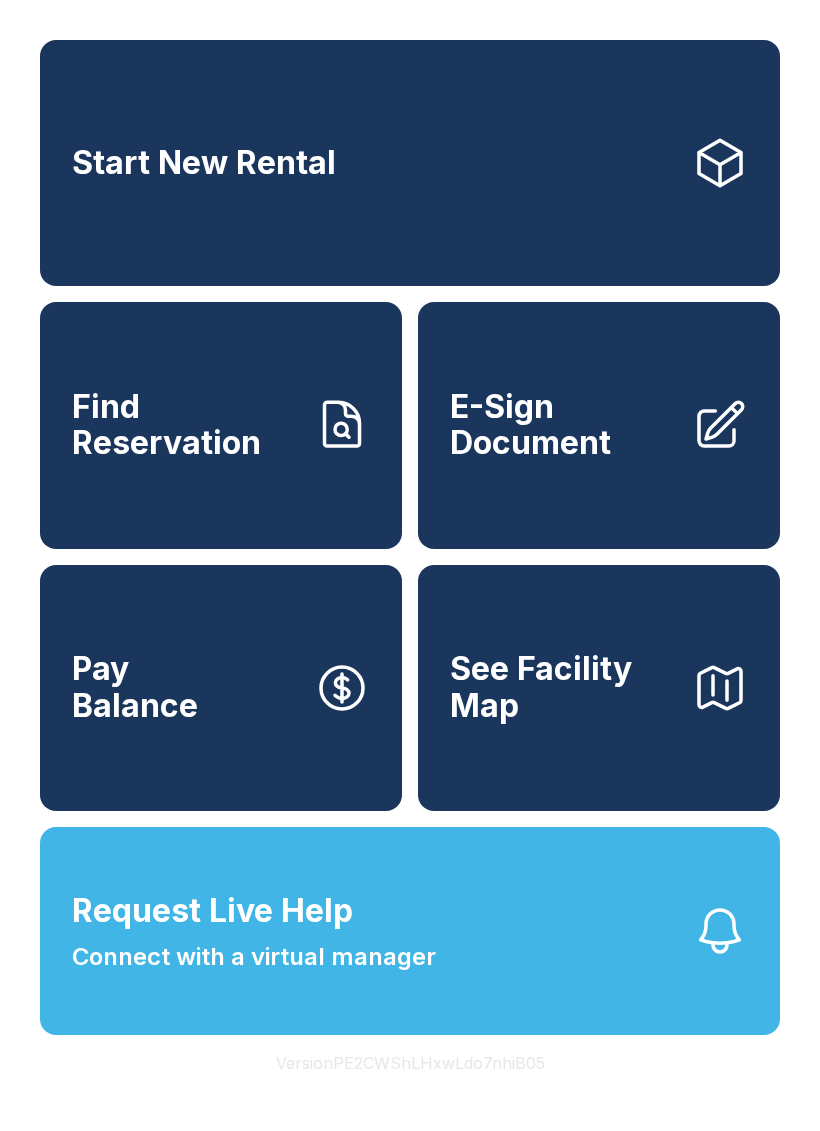 click on "Find Reservation" at bounding box center (185, 425) 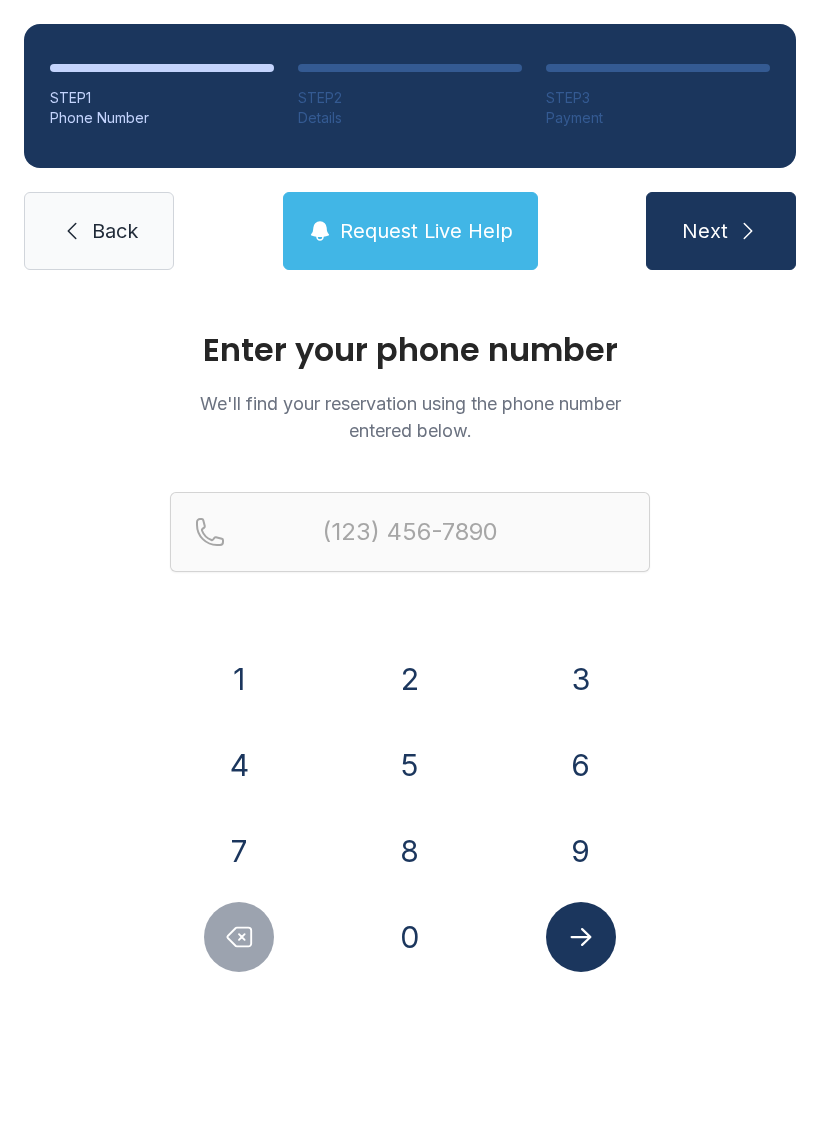 click on "7" at bounding box center (239, 851) 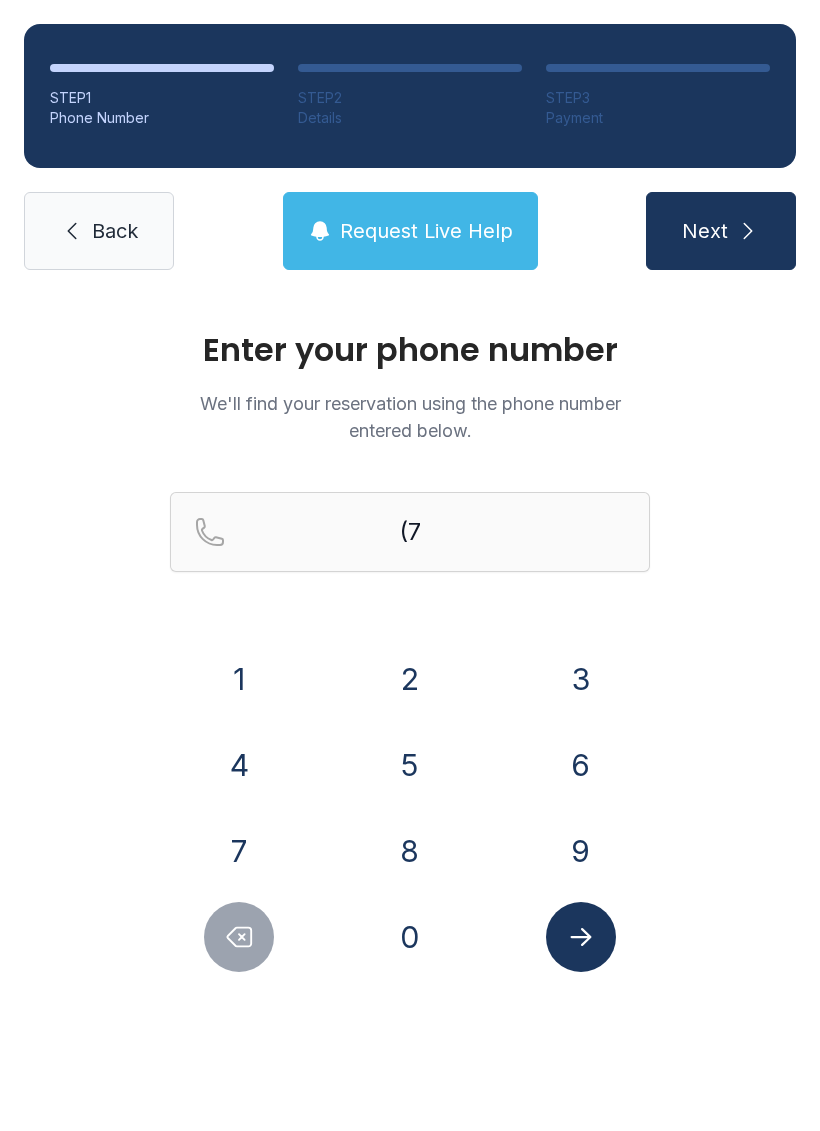 click on "0" at bounding box center (410, 937) 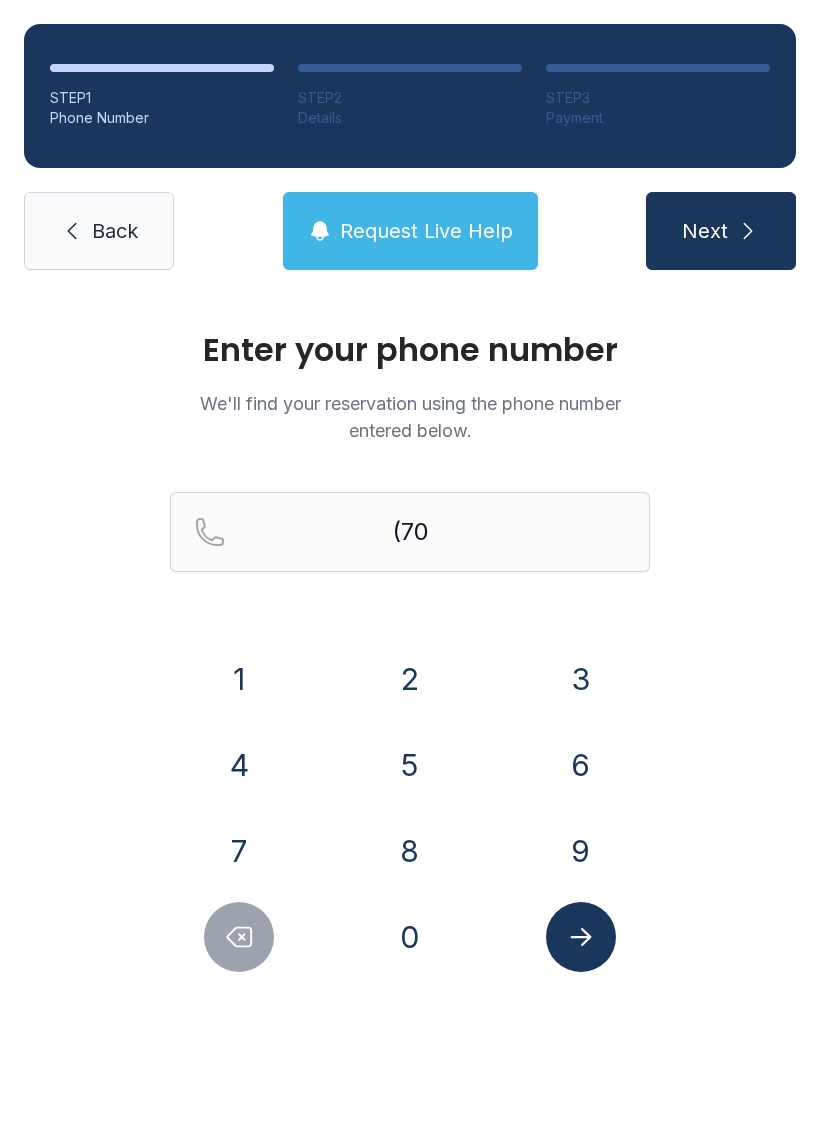 click on "6" at bounding box center (581, 765) 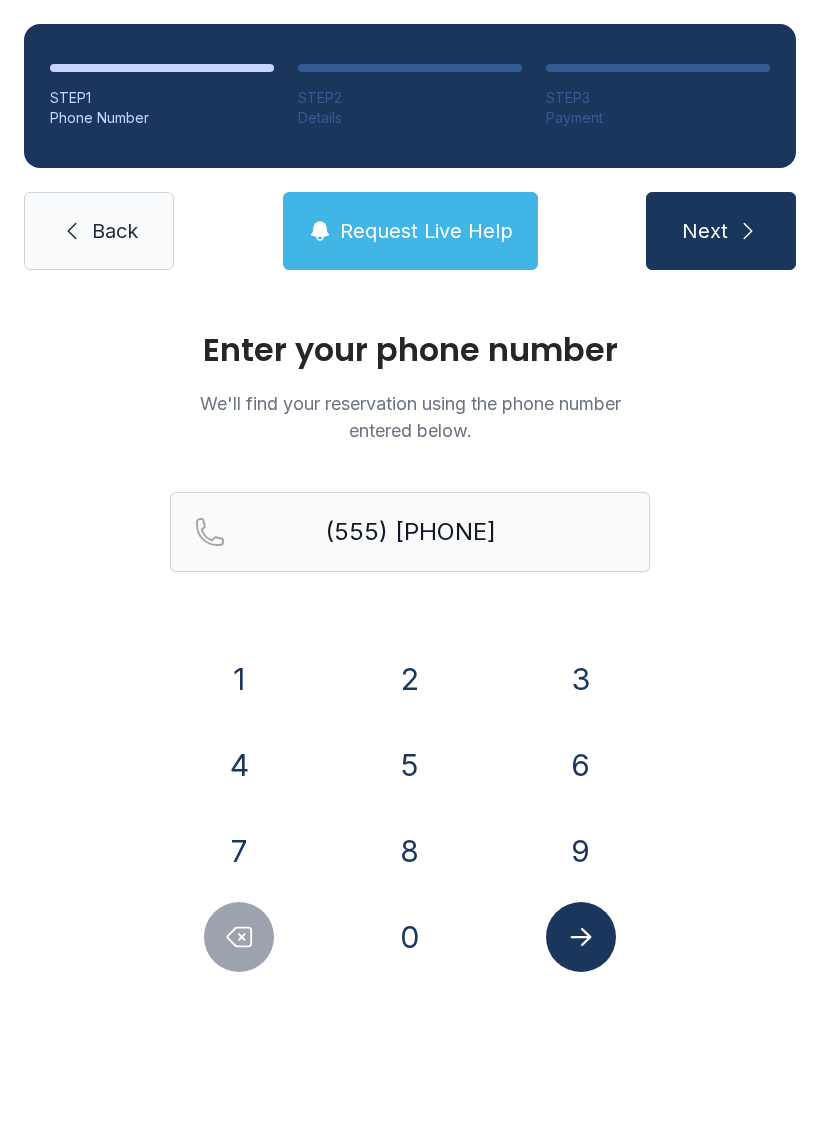 click on "8" at bounding box center [410, 851] 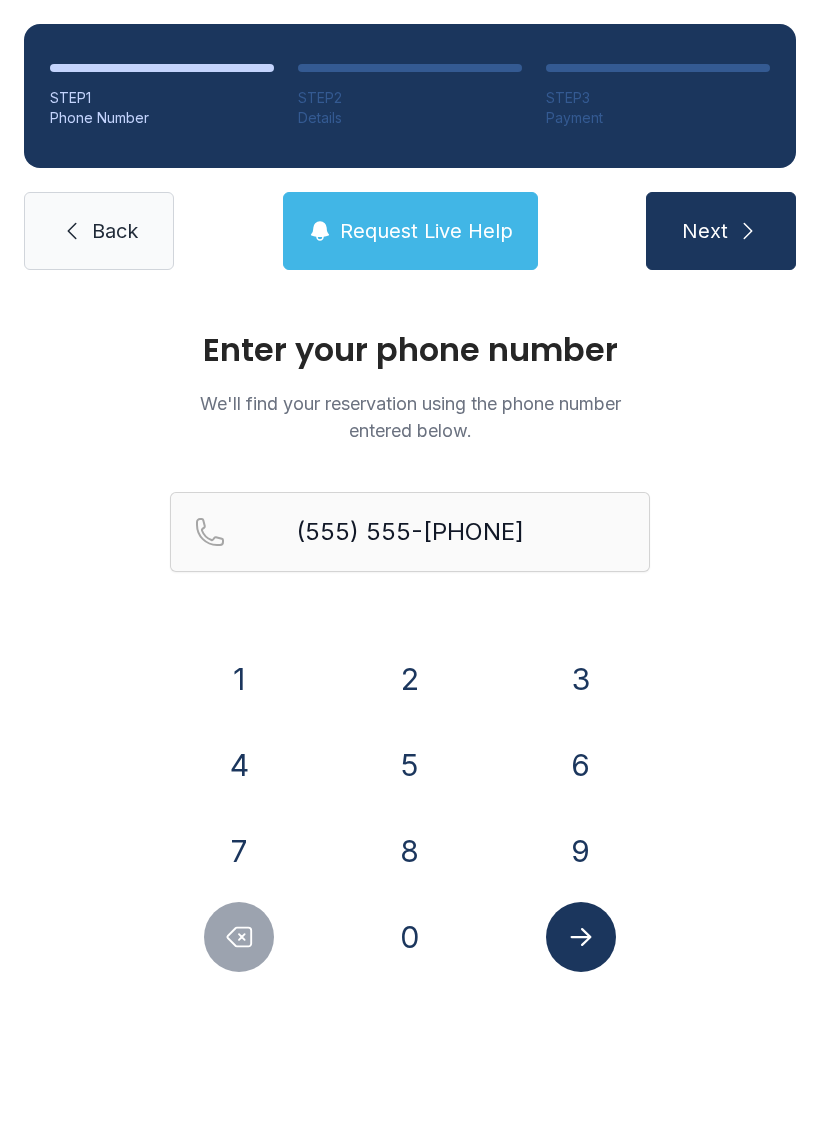 click on "4" at bounding box center (239, 765) 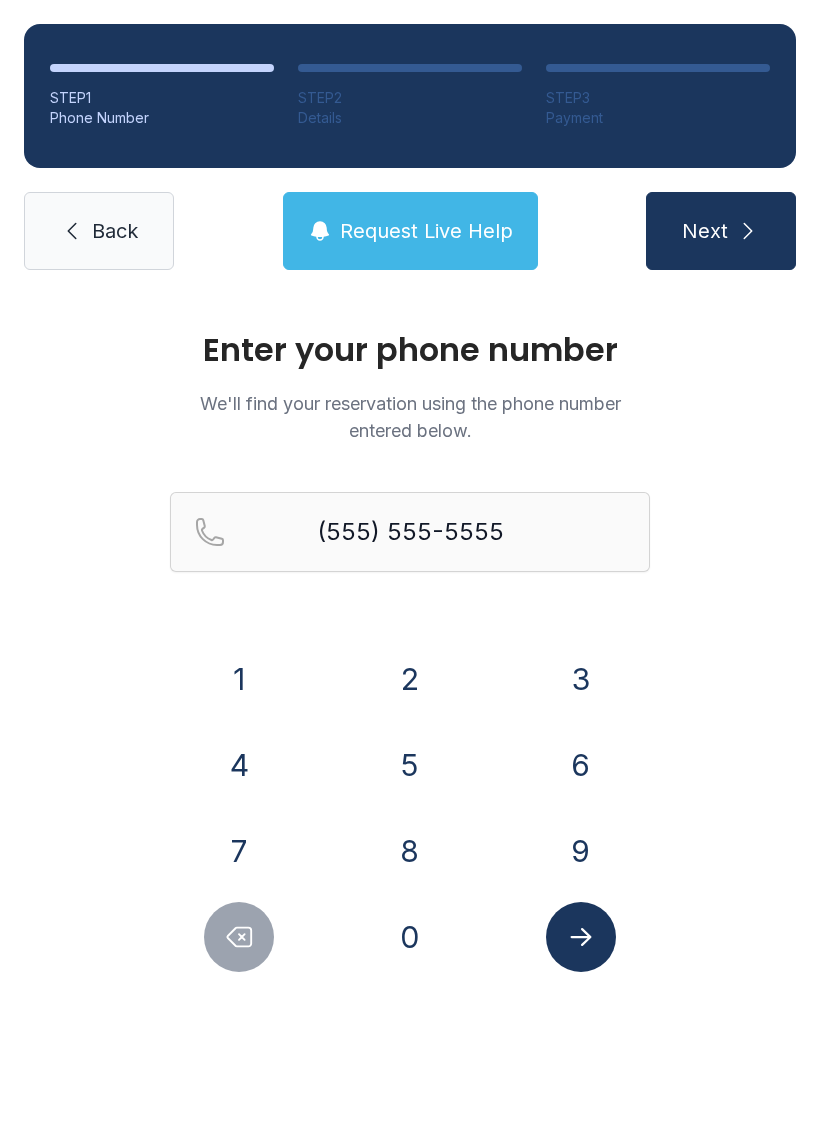 click on "2" at bounding box center (410, 679) 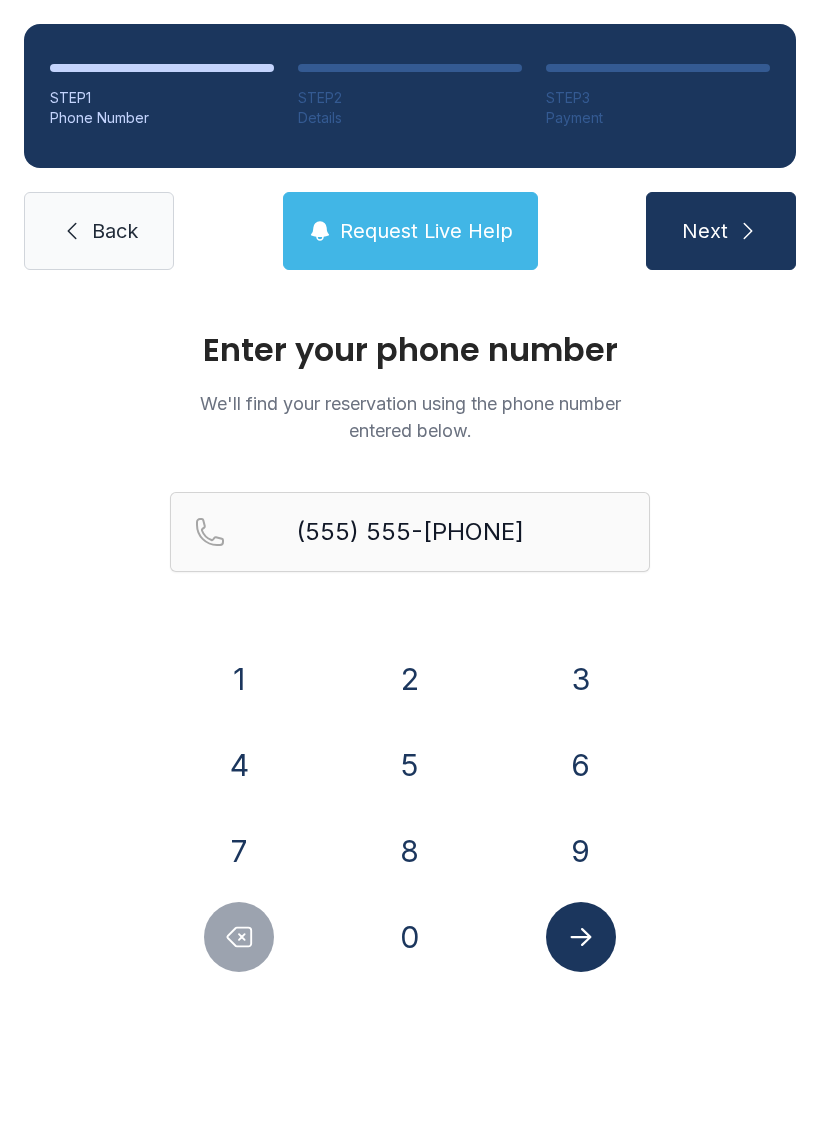 click at bounding box center (239, 937) 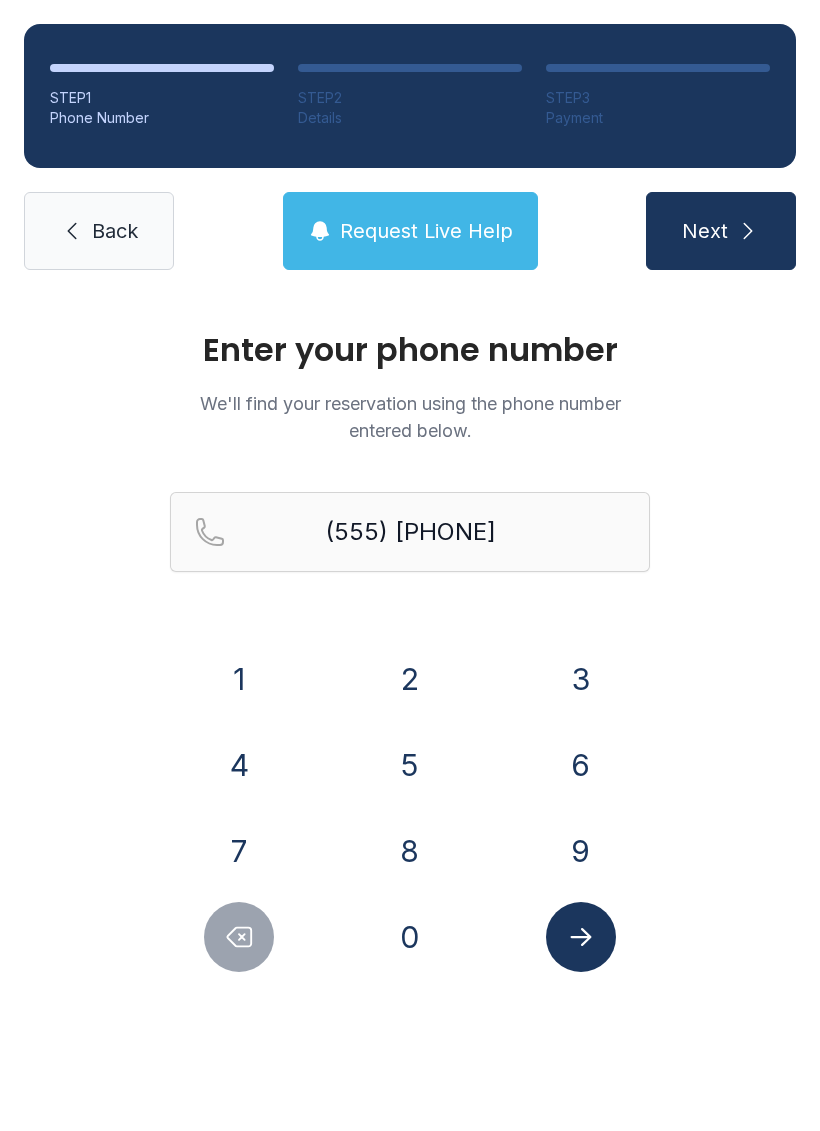 click on "8" at bounding box center (410, 851) 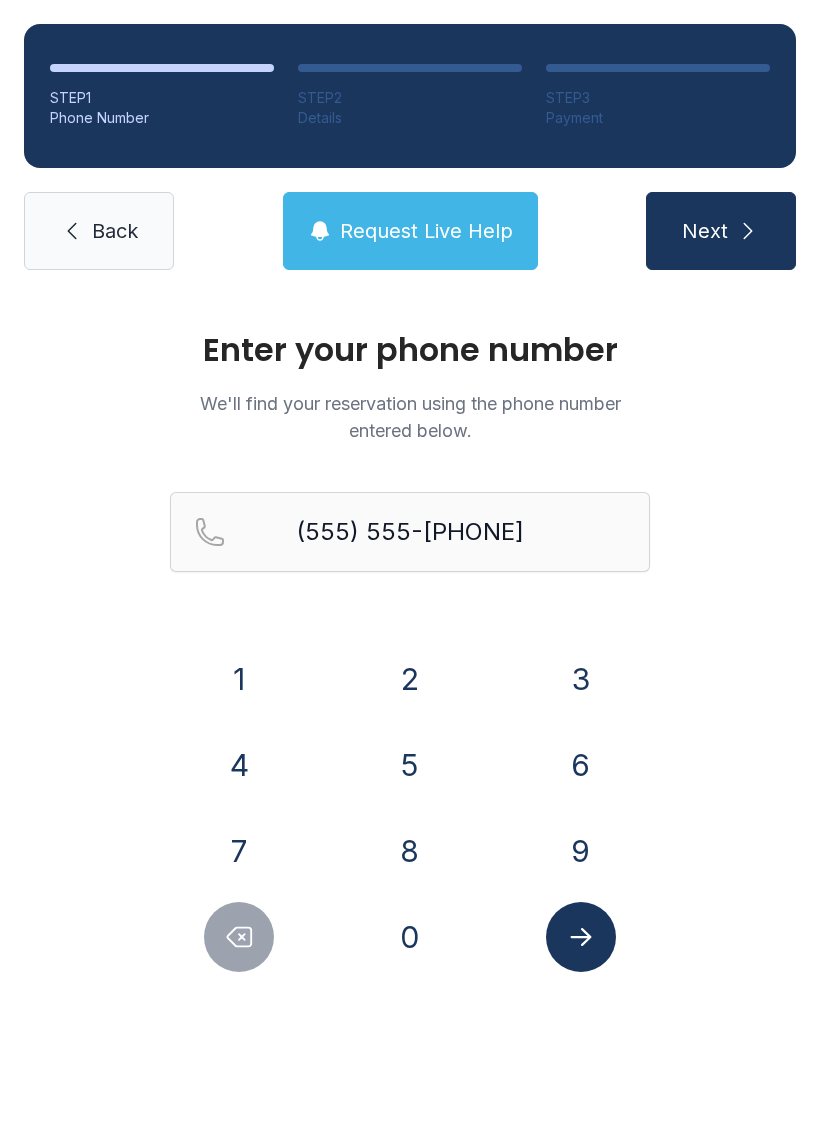 click on "4" at bounding box center (239, 765) 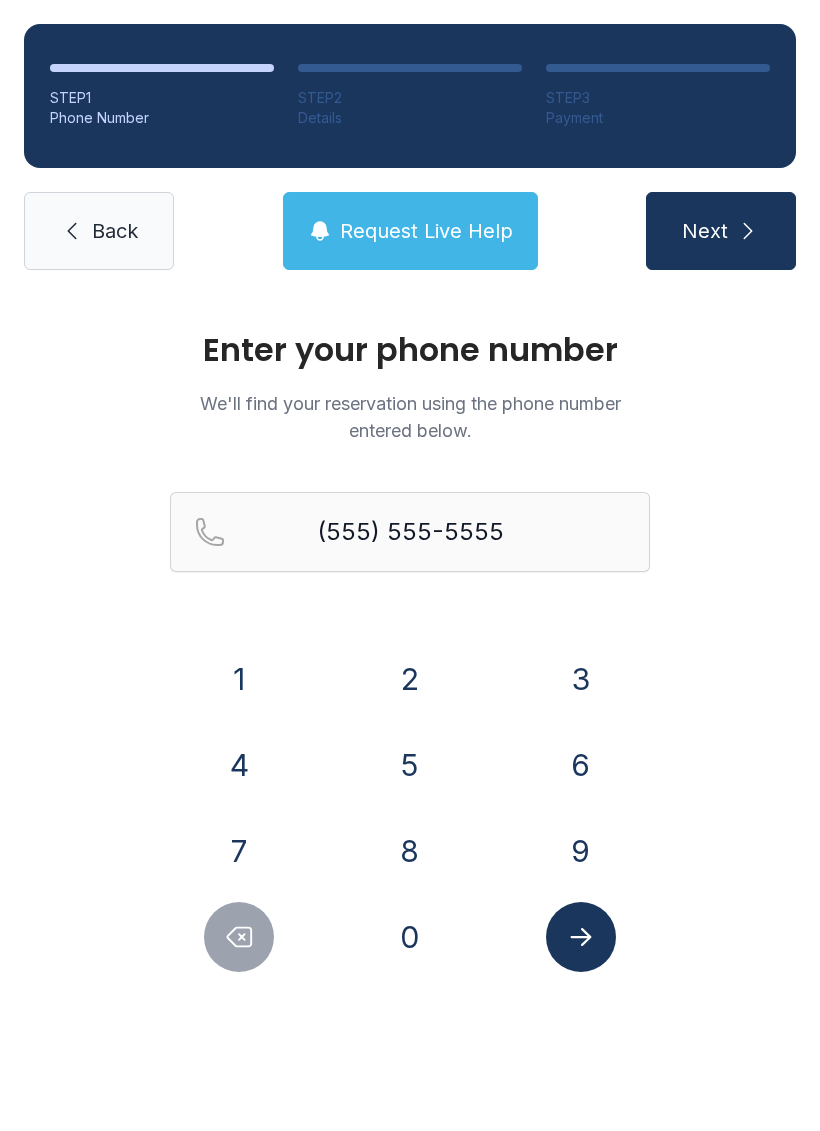 click on "4" at bounding box center [239, 765] 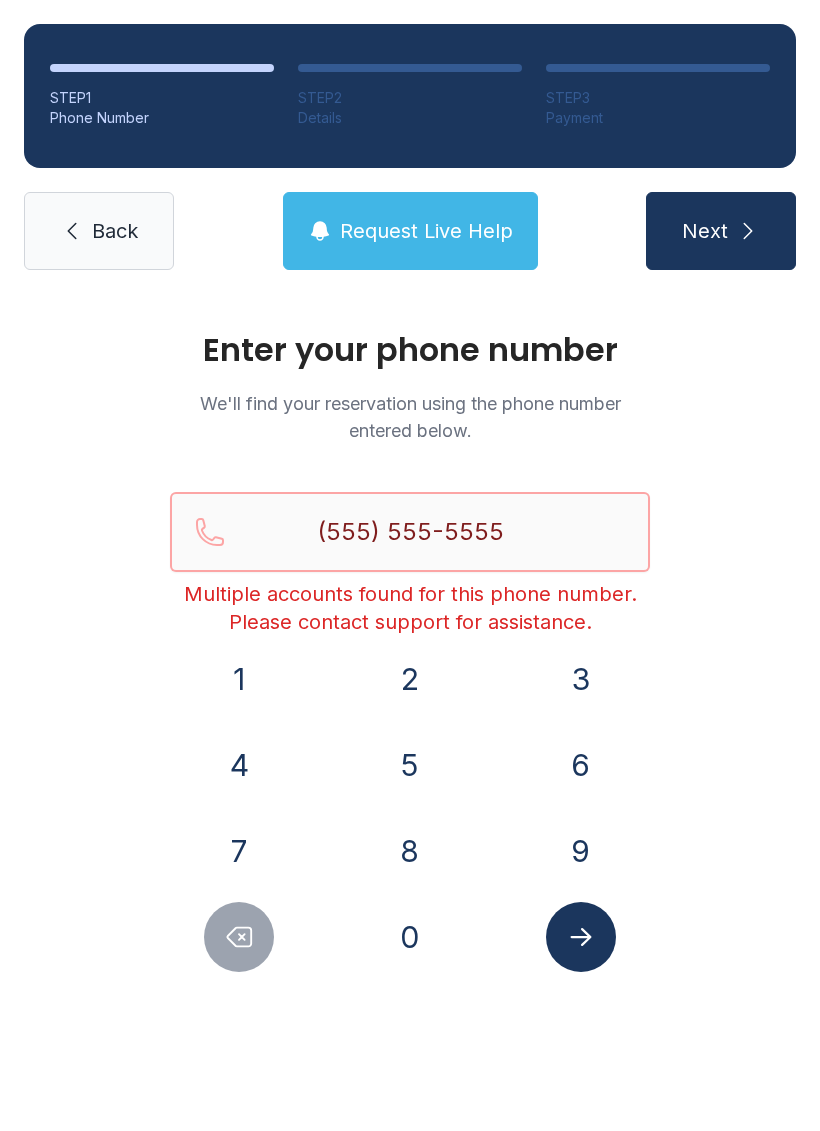 click on "(555) 555-5555" at bounding box center (410, 532) 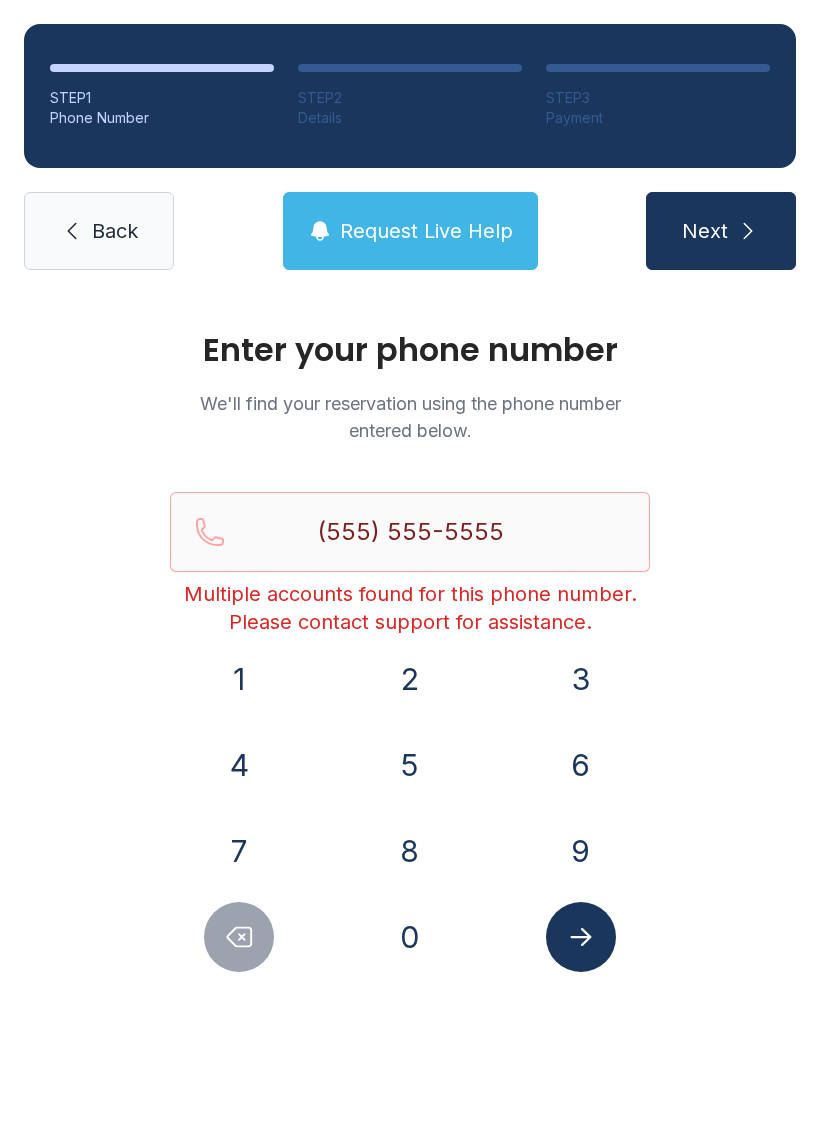 click on "Back" at bounding box center [99, 231] 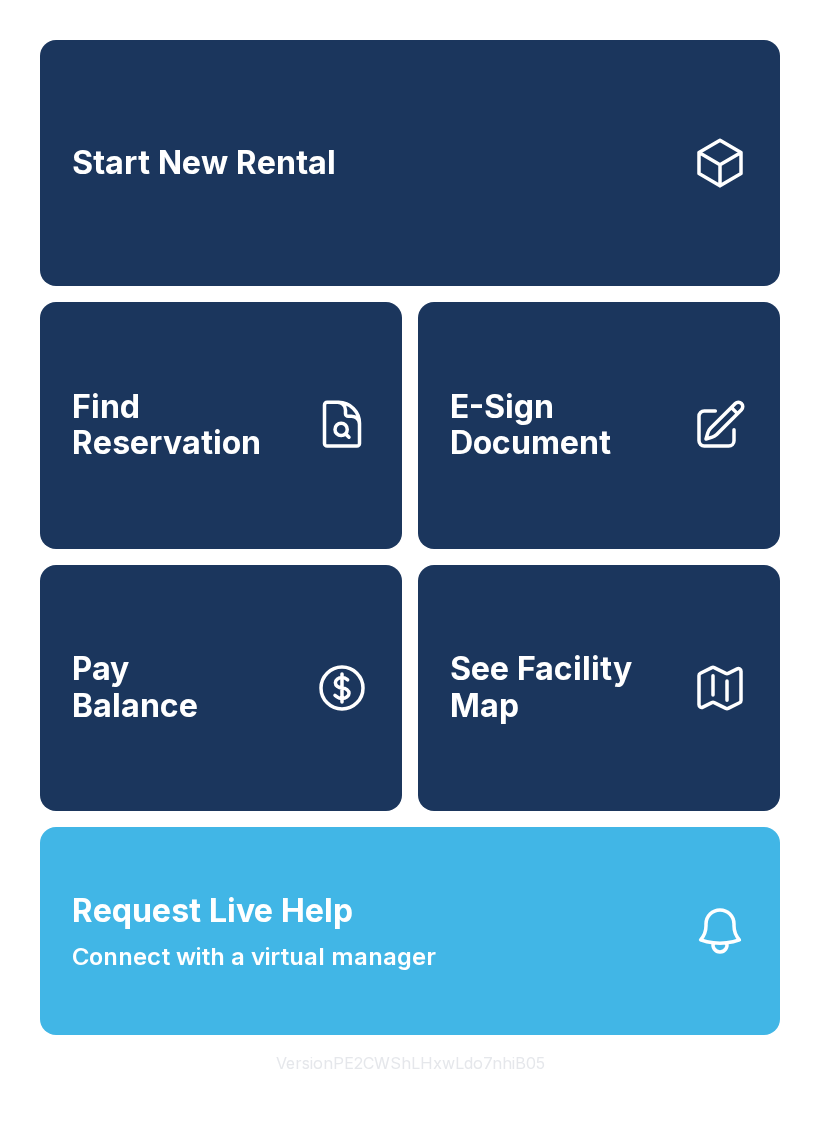 click on "Find Reservation" at bounding box center [185, 425] 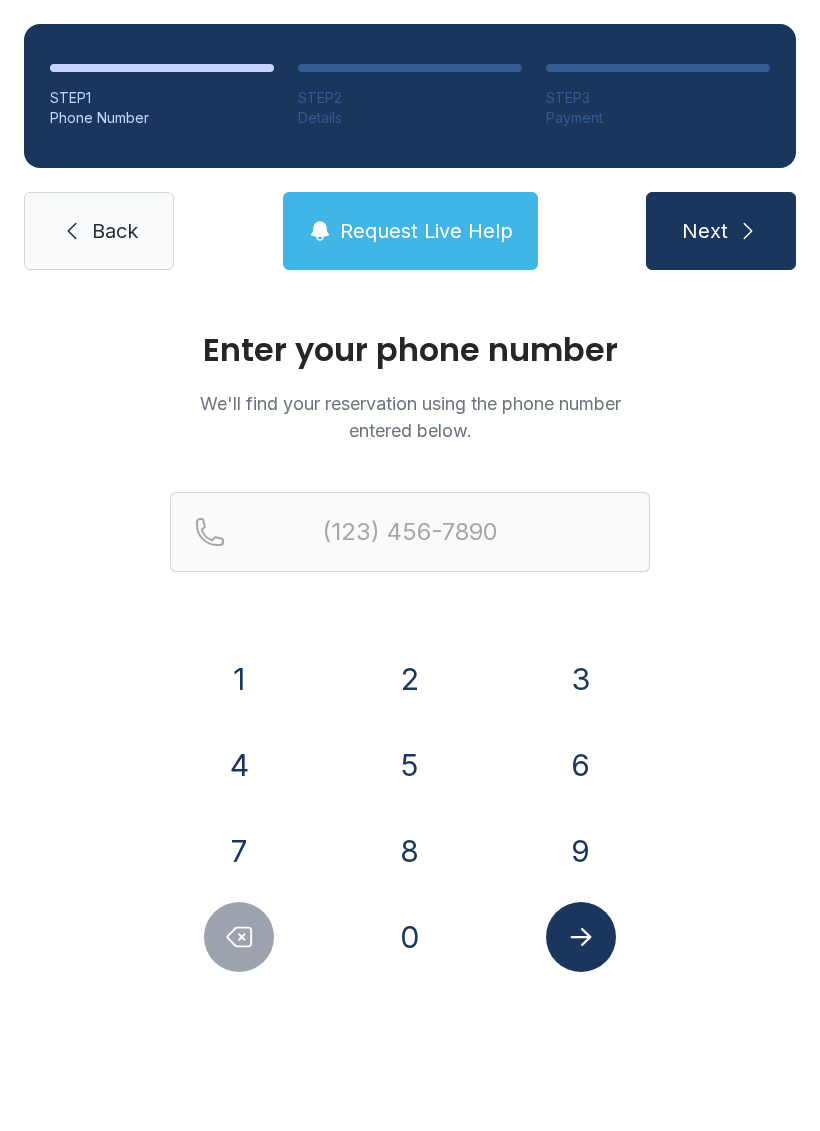 click on "7" at bounding box center [239, 851] 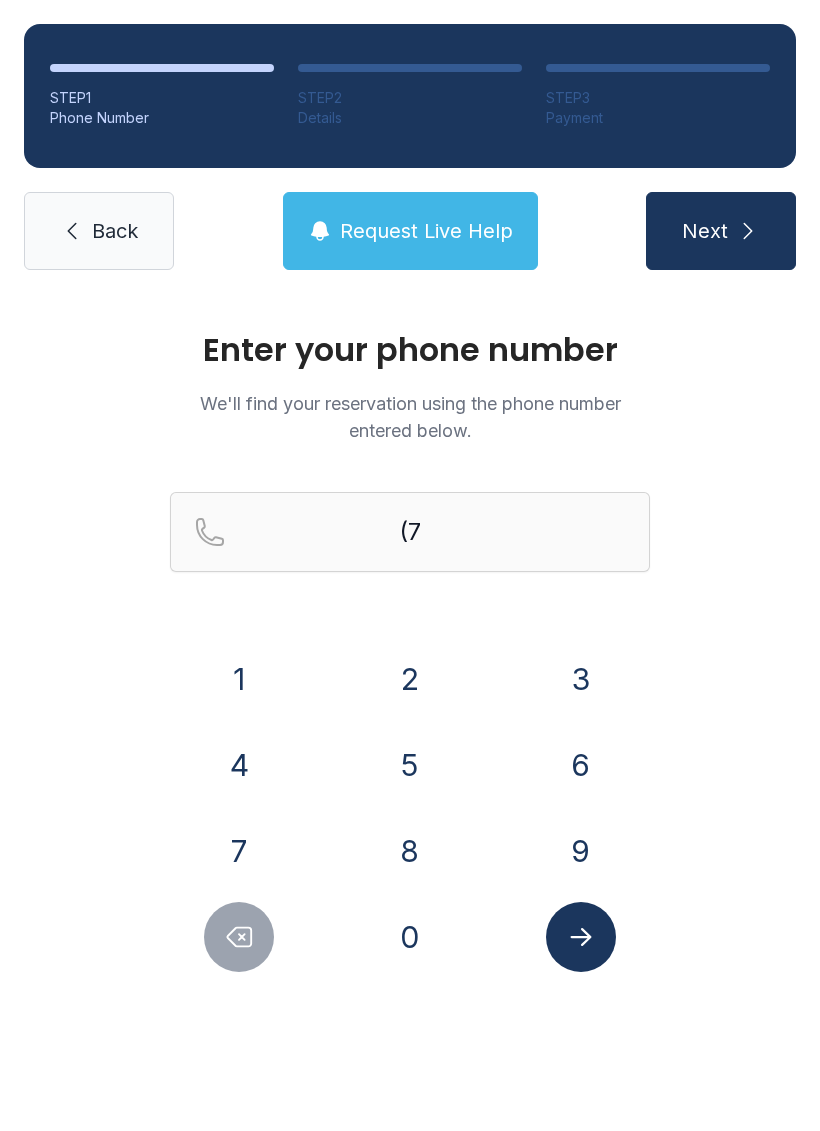 click on "0" at bounding box center [410, 937] 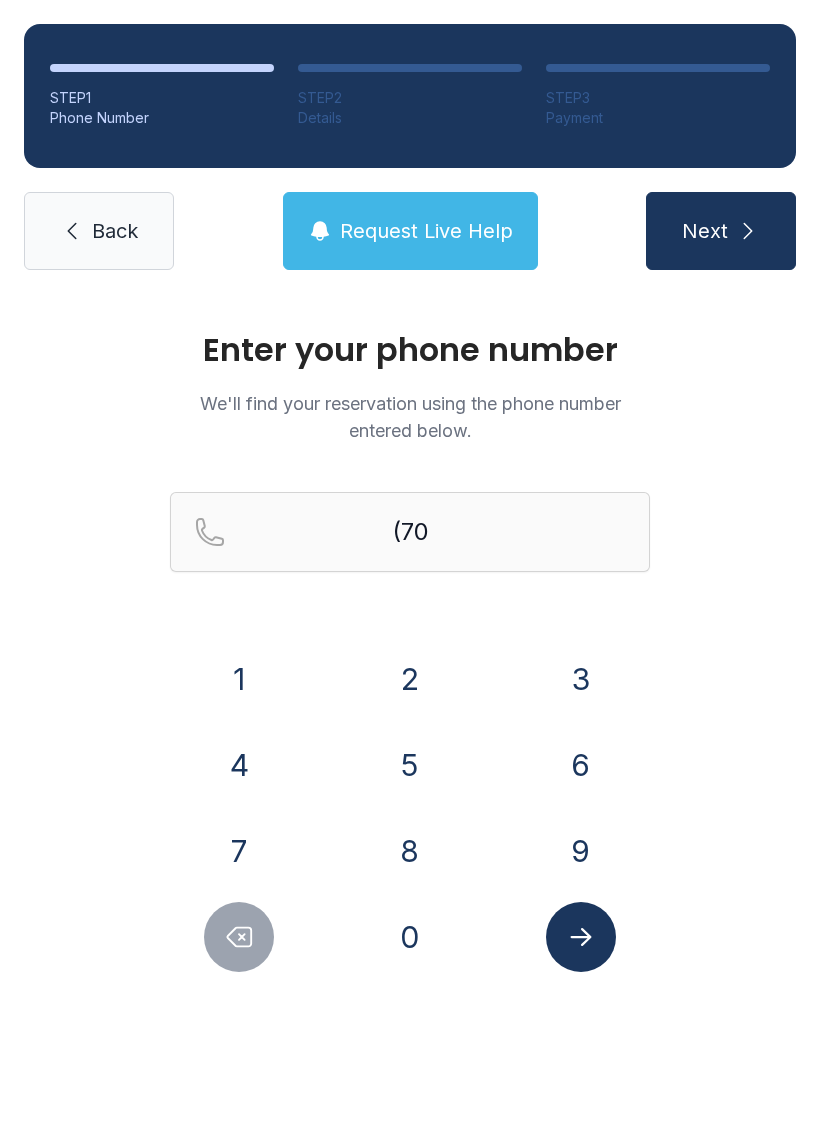 click on "6" at bounding box center (581, 765) 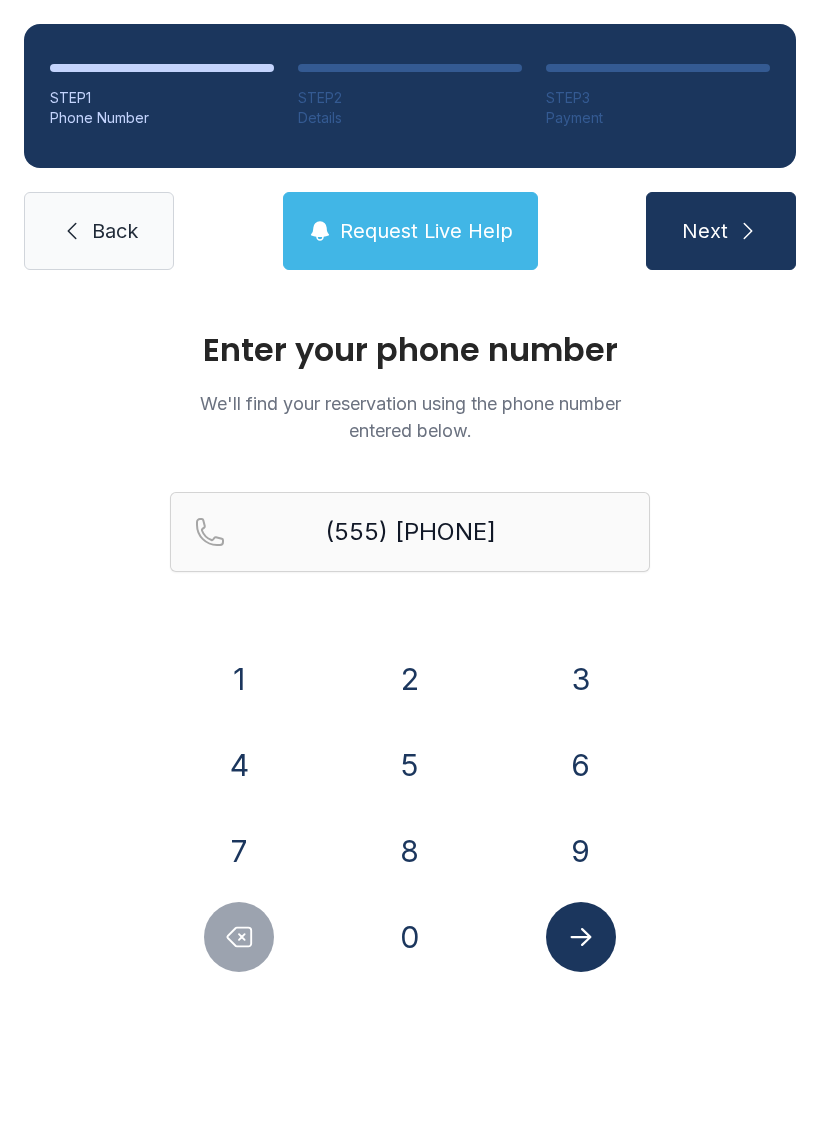 click on "8" at bounding box center [410, 851] 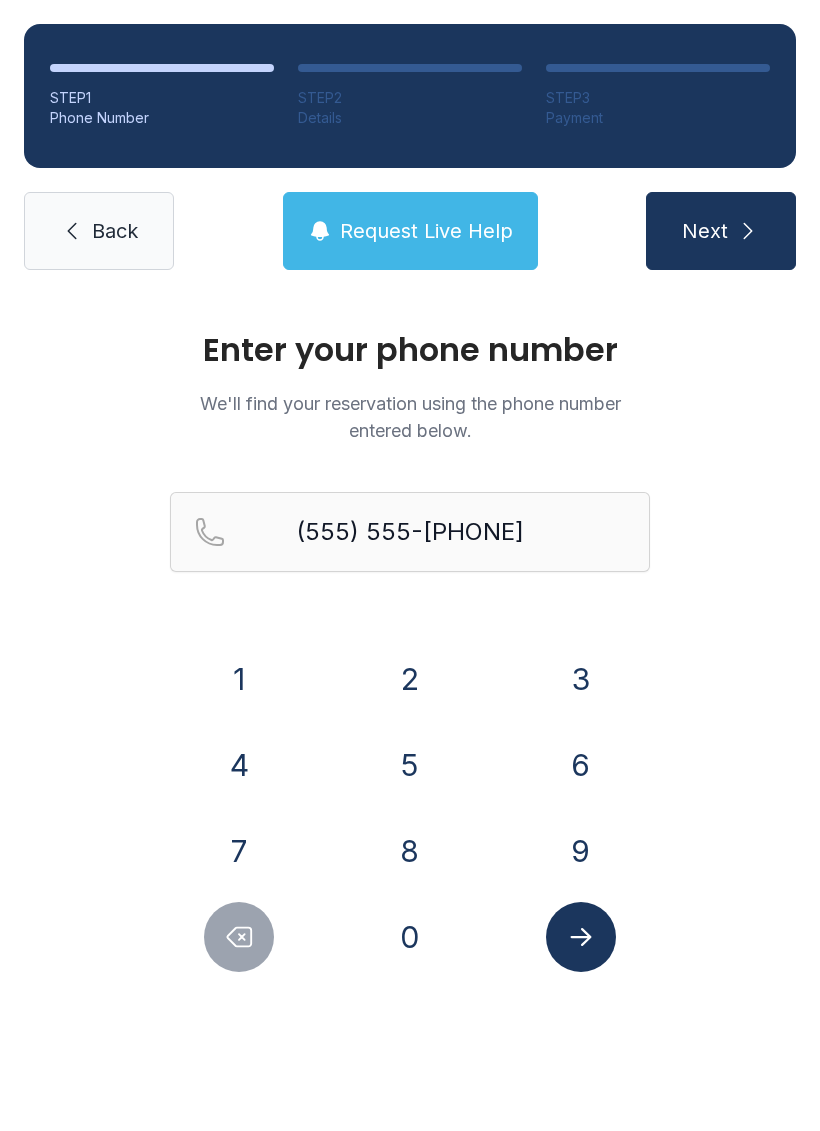 click on "4" at bounding box center (239, 765) 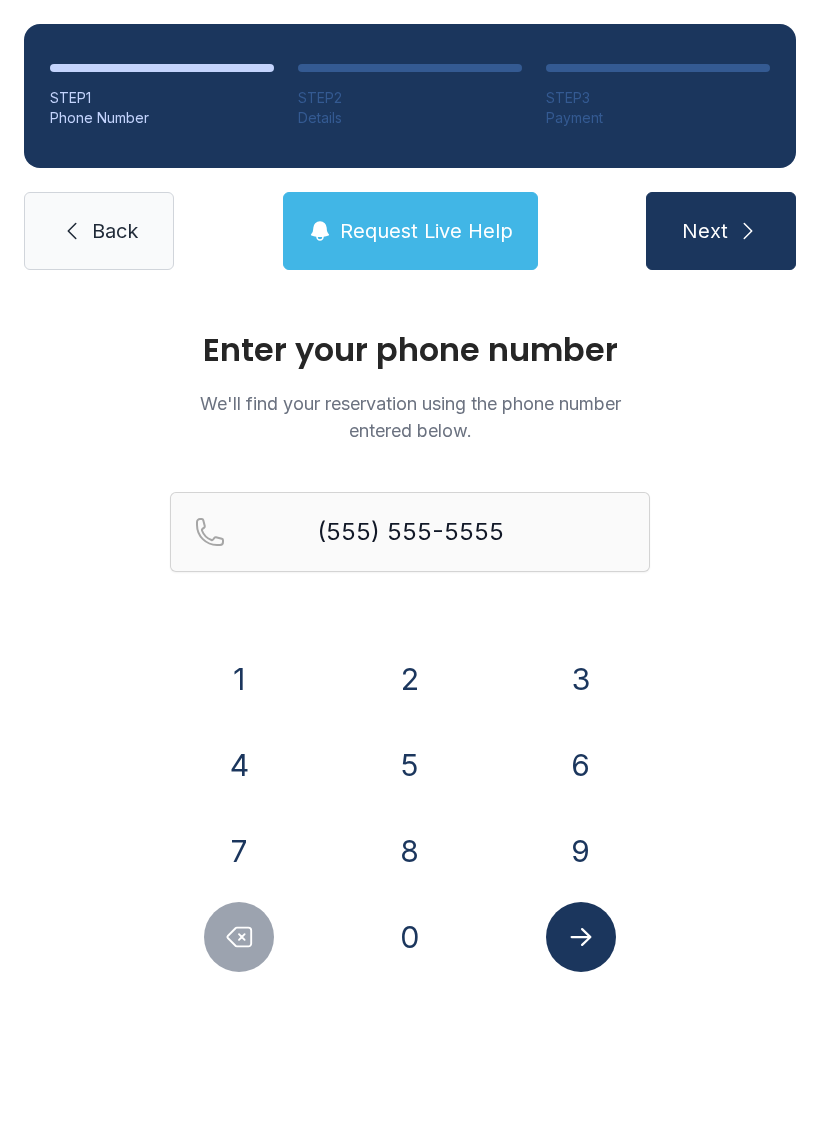 click on "4" at bounding box center (239, 765) 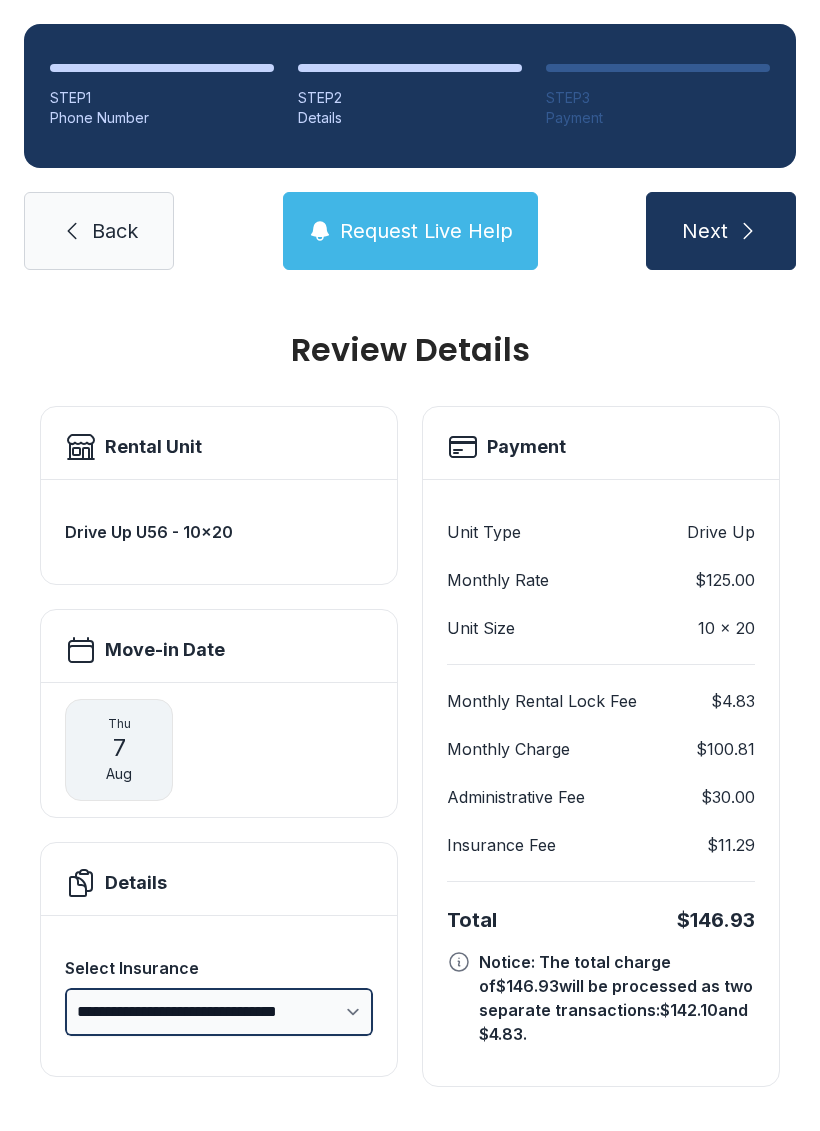 click on "**********" at bounding box center [219, 1012] 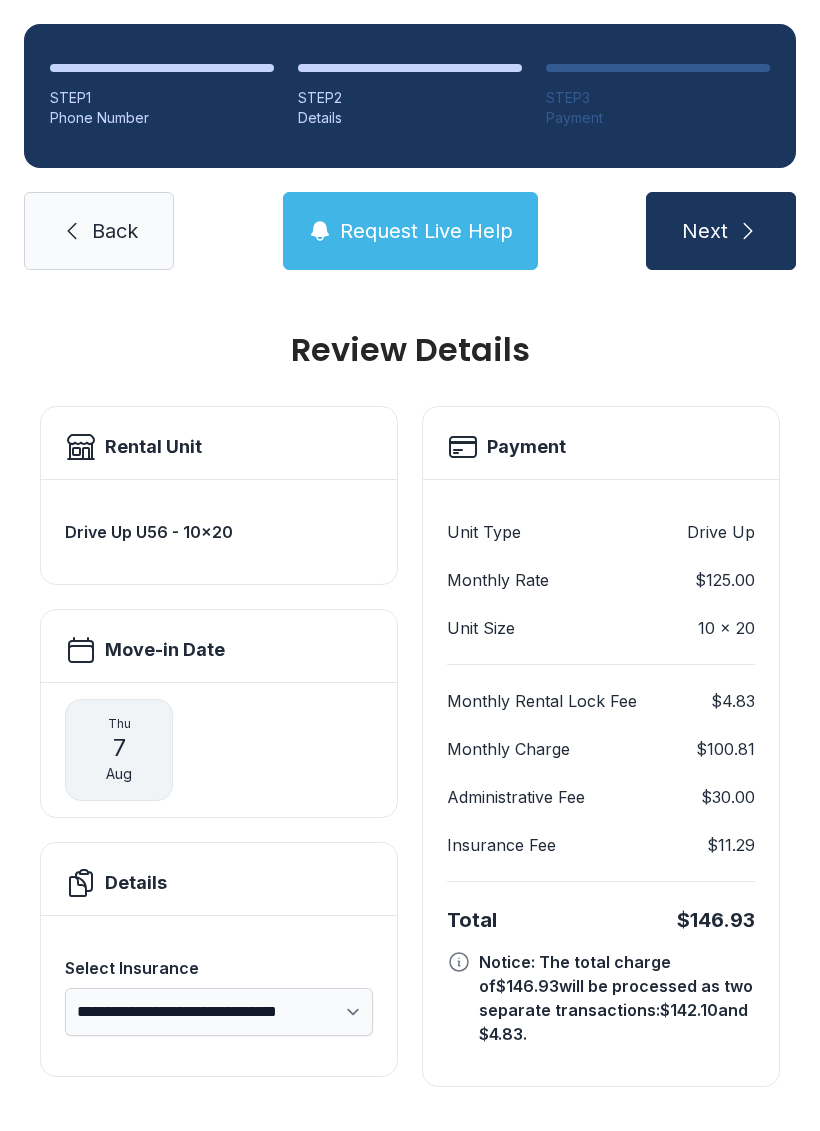 click on "Next" at bounding box center [705, 231] 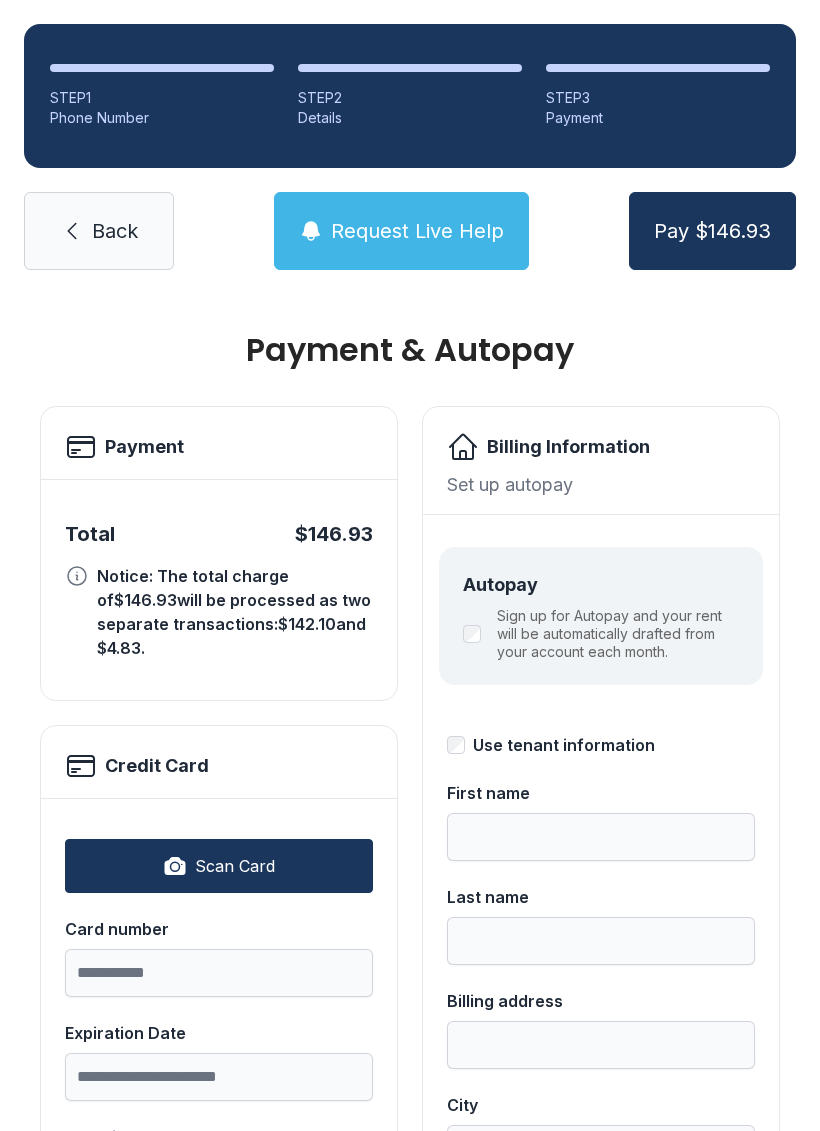 click on "Scan Card" at bounding box center (235, 866) 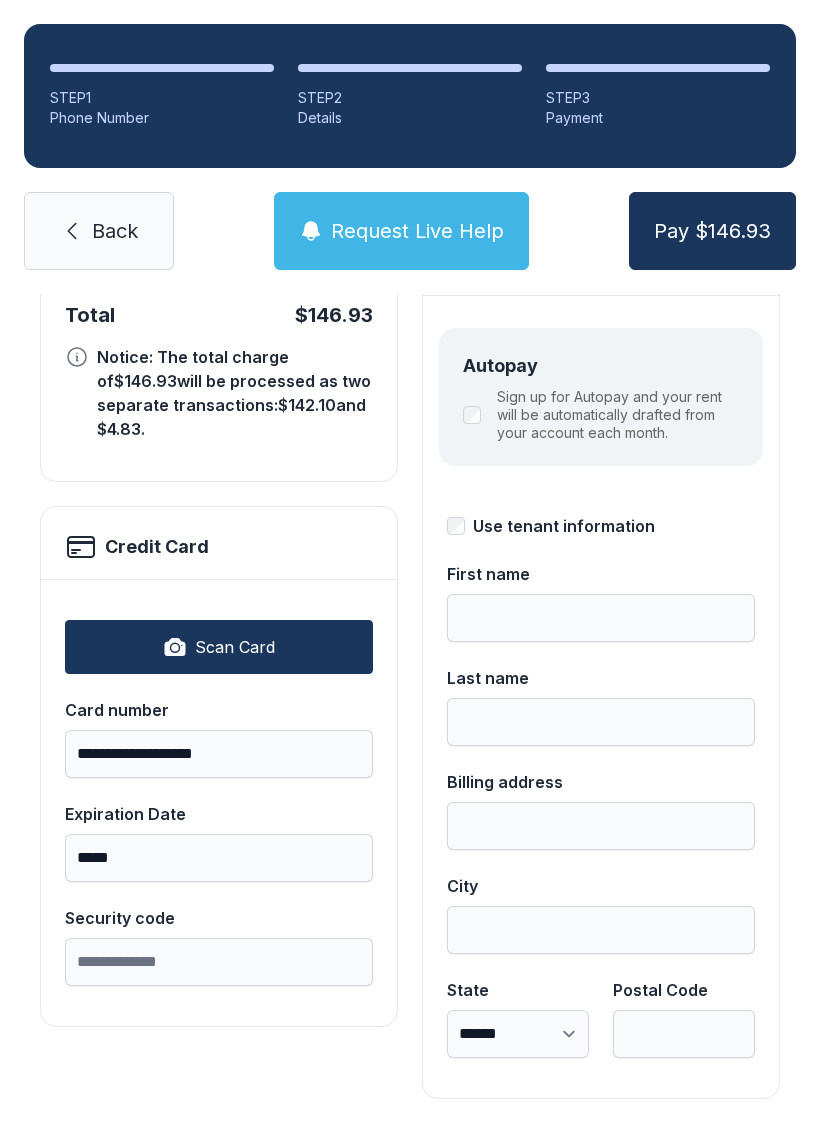 scroll, scrollTop: 218, scrollLeft: 0, axis: vertical 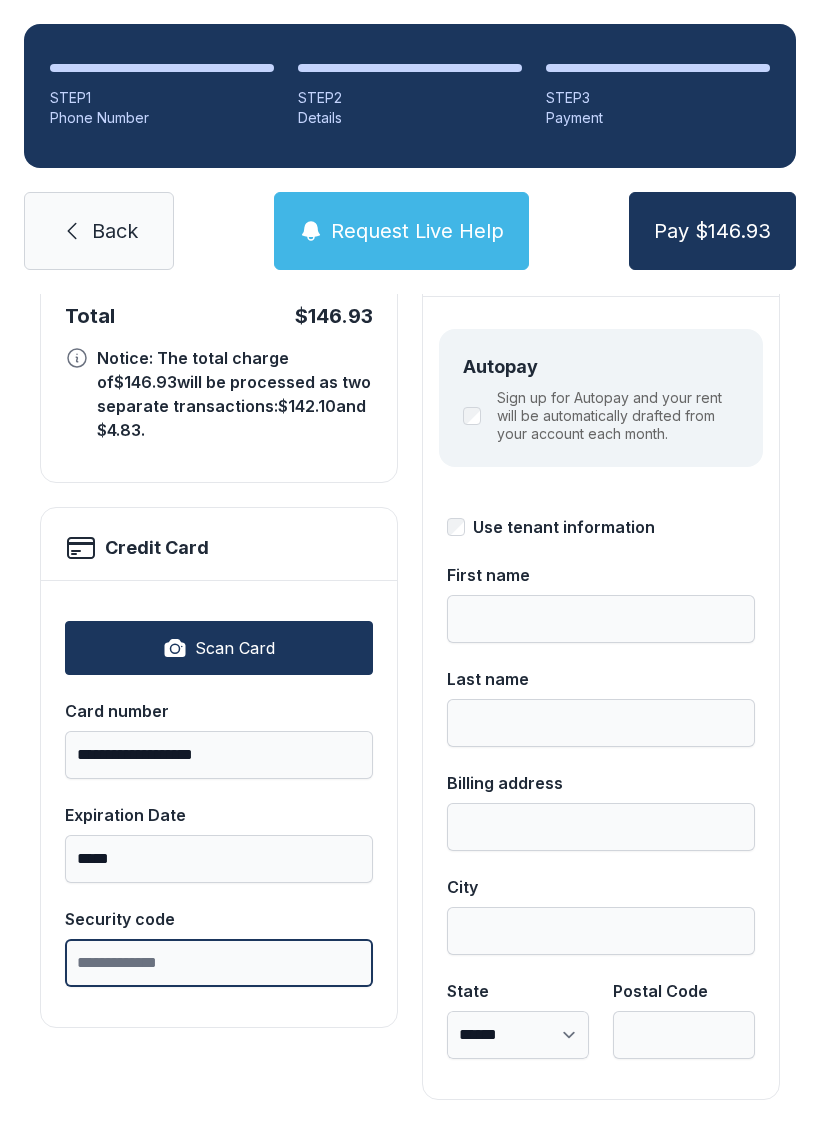 click on "Security code" at bounding box center [219, 963] 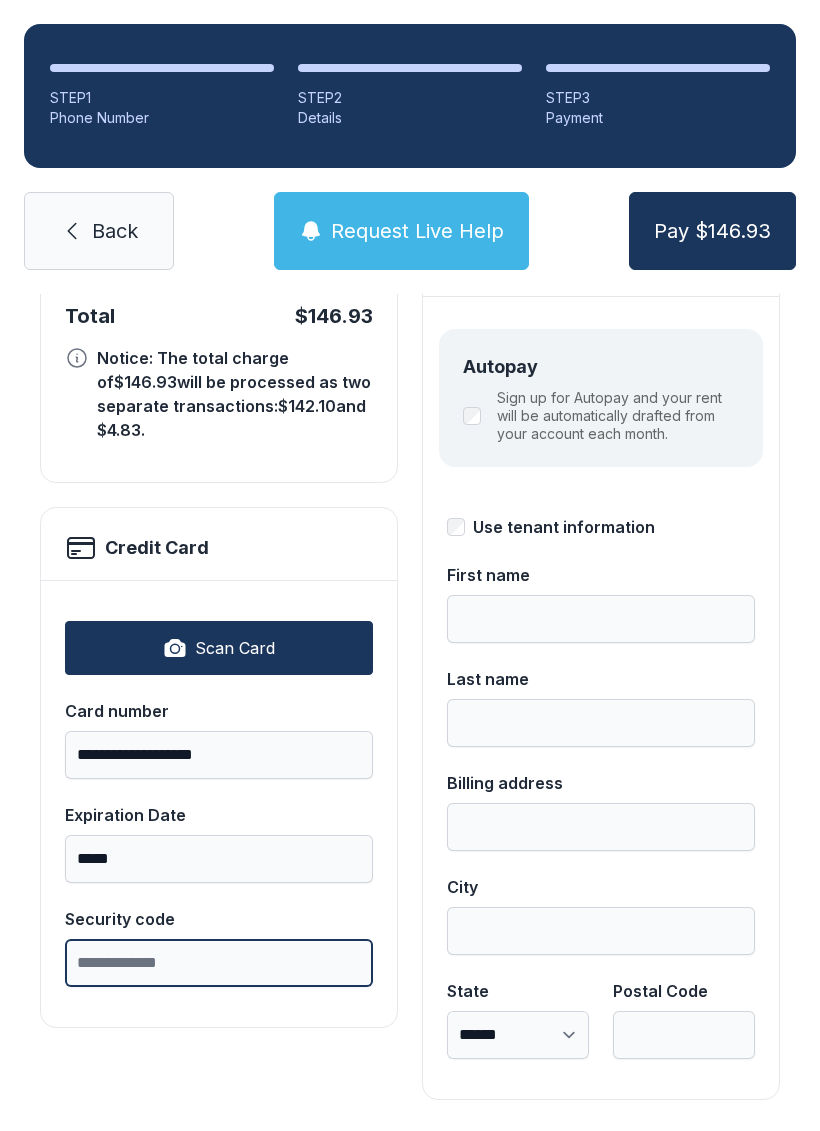 scroll, scrollTop: 49, scrollLeft: 0, axis: vertical 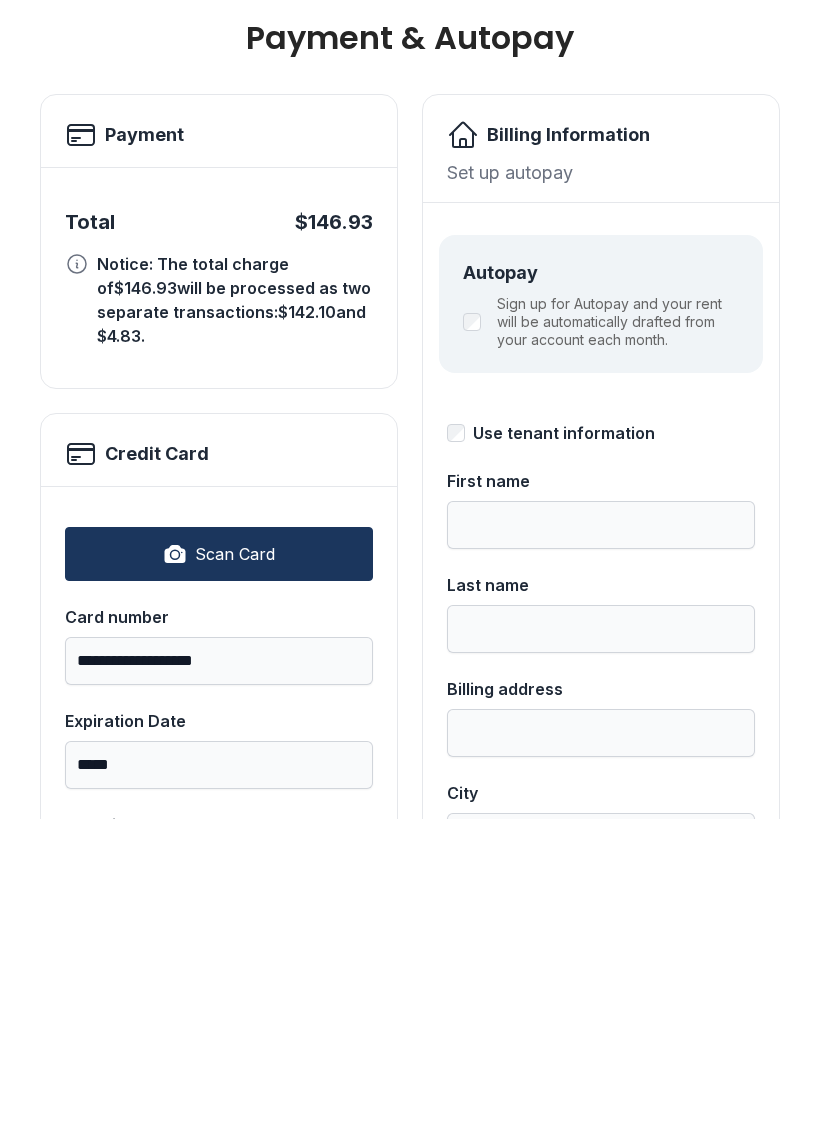 type on "***" 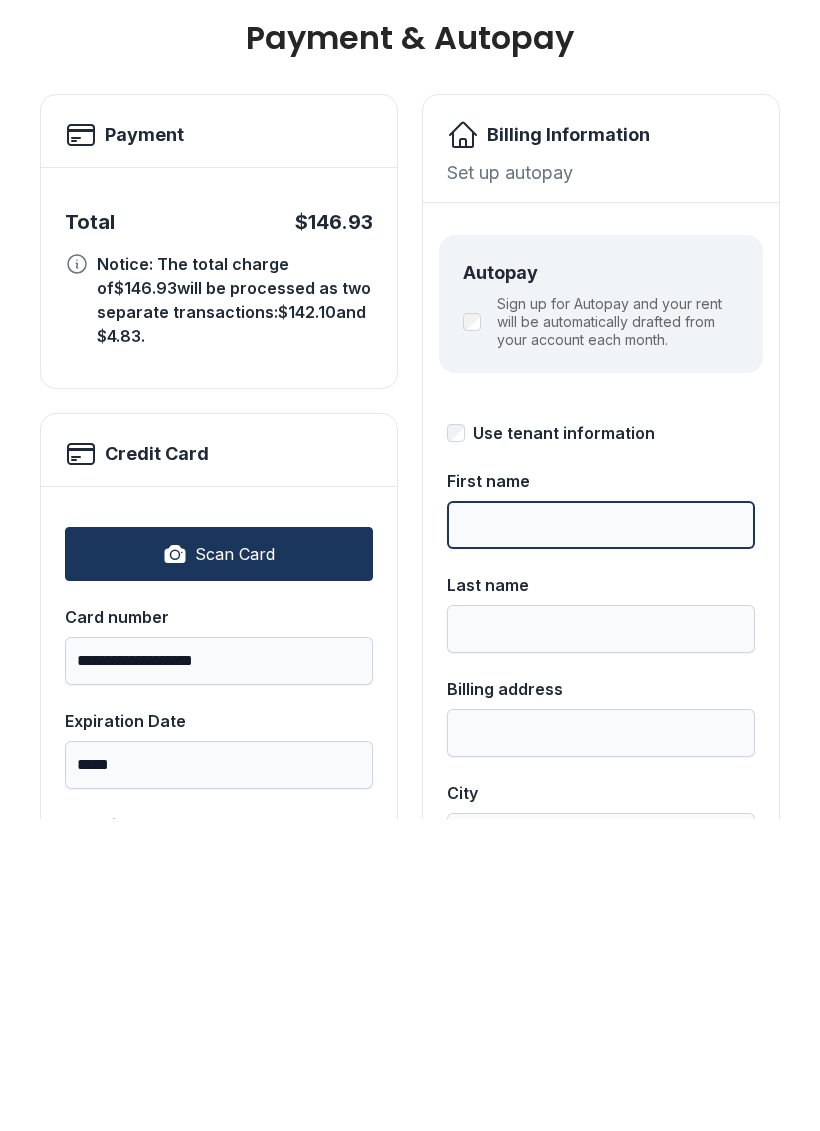 scroll, scrollTop: 0, scrollLeft: 0, axis: both 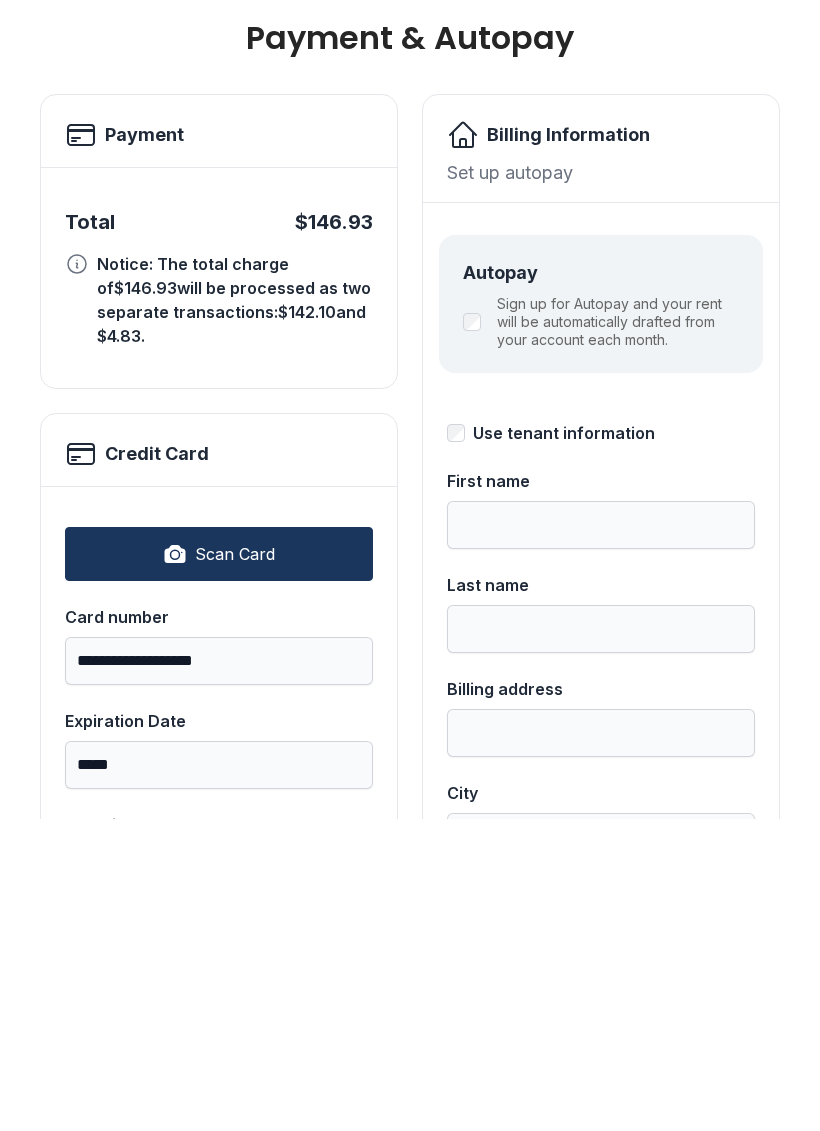 type on "********" 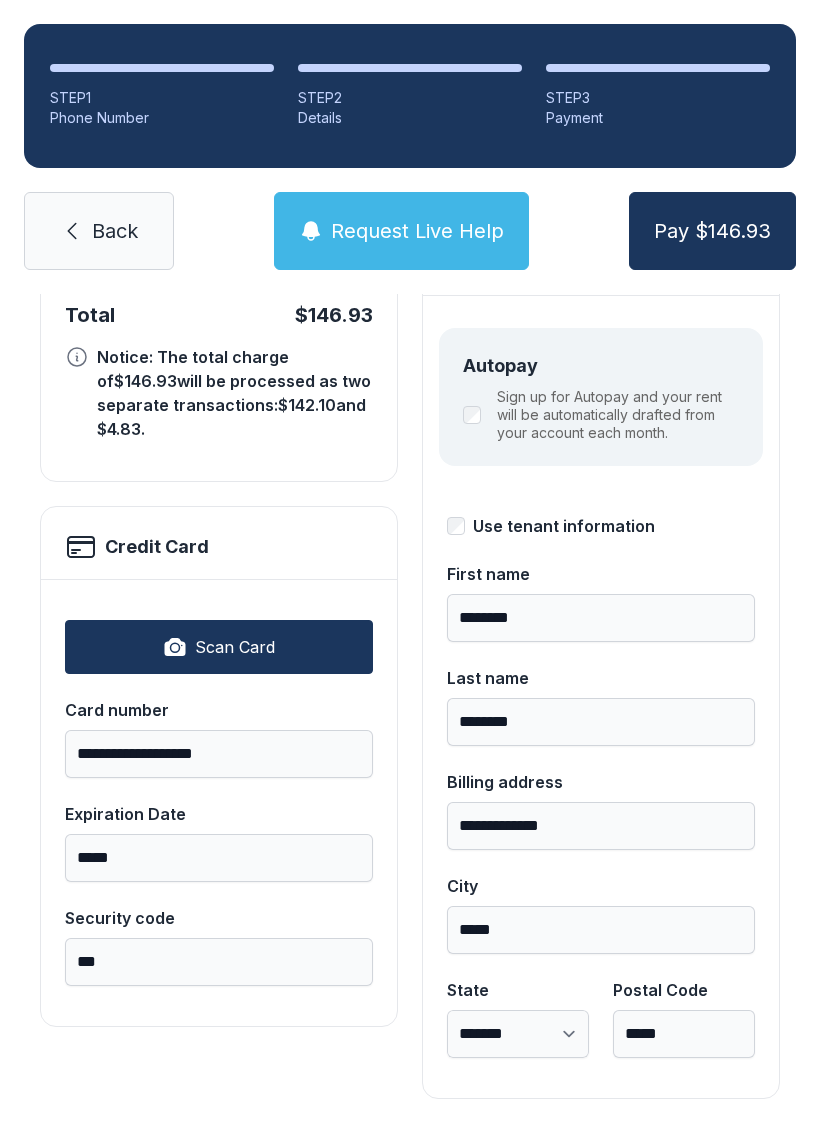 scroll, scrollTop: 218, scrollLeft: 0, axis: vertical 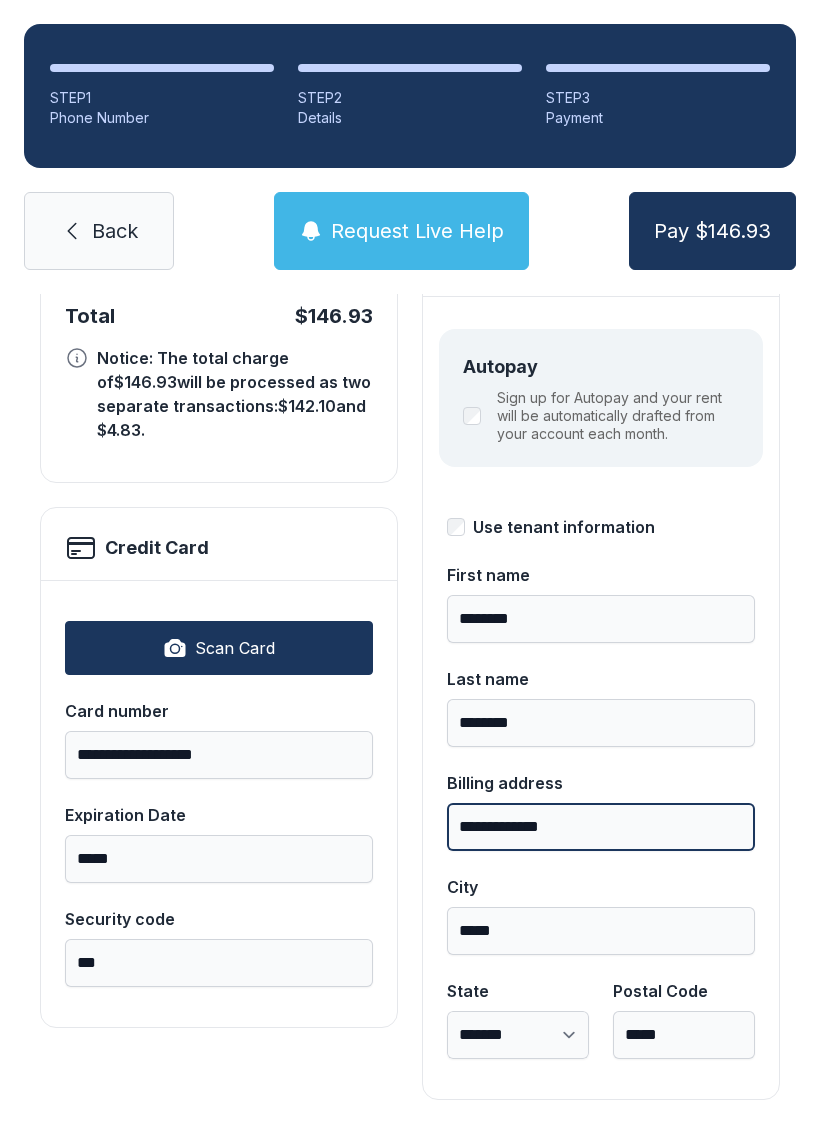 click on "**********" at bounding box center (601, 827) 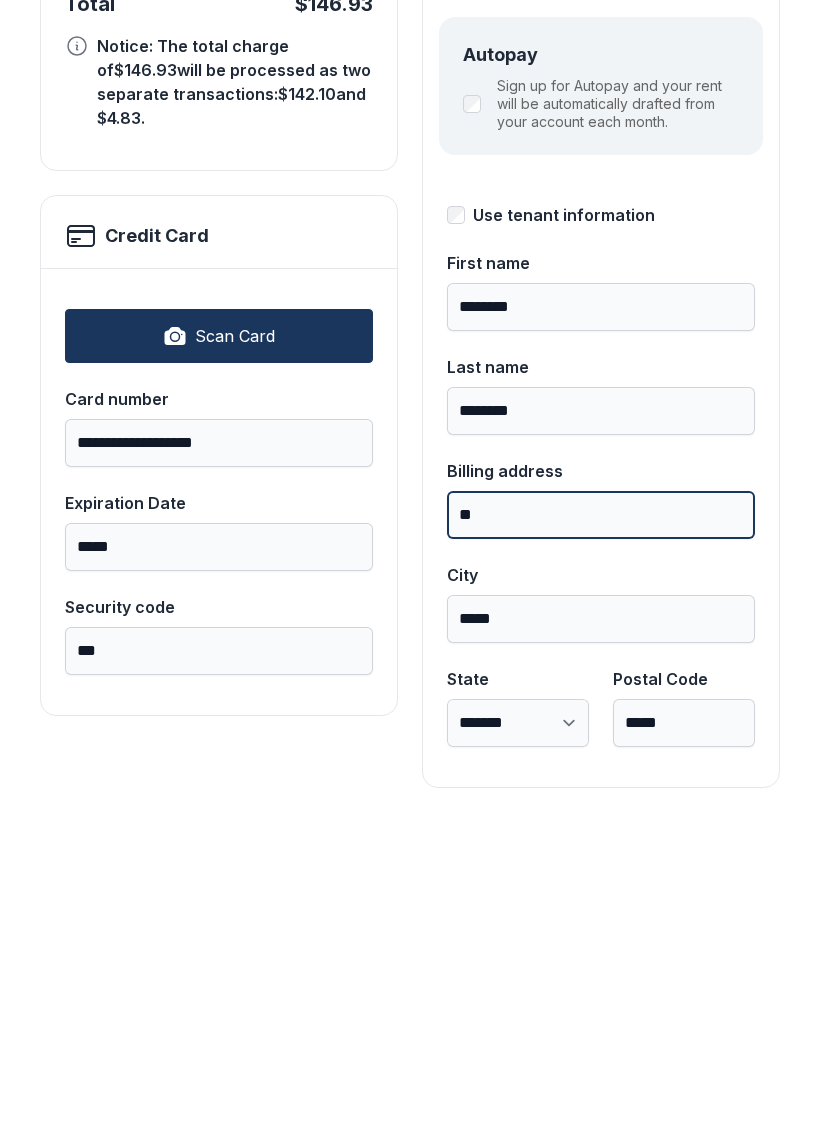 type on "*" 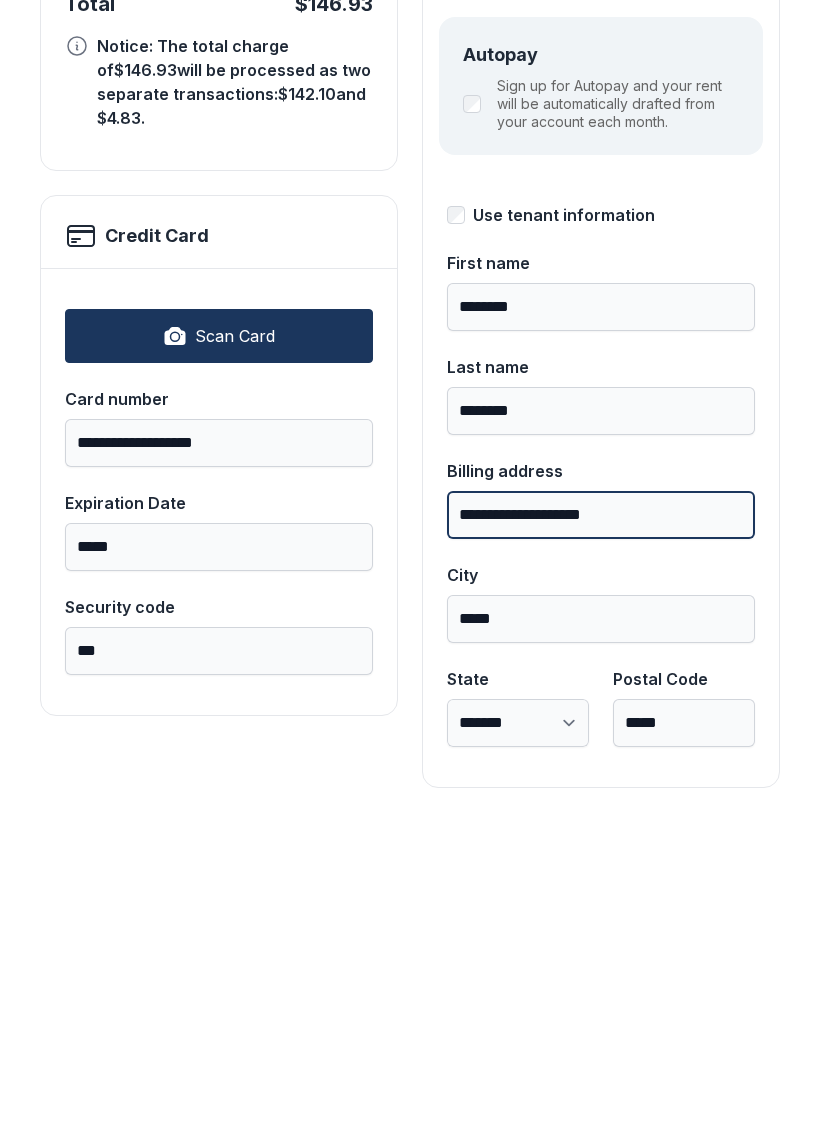 type on "**********" 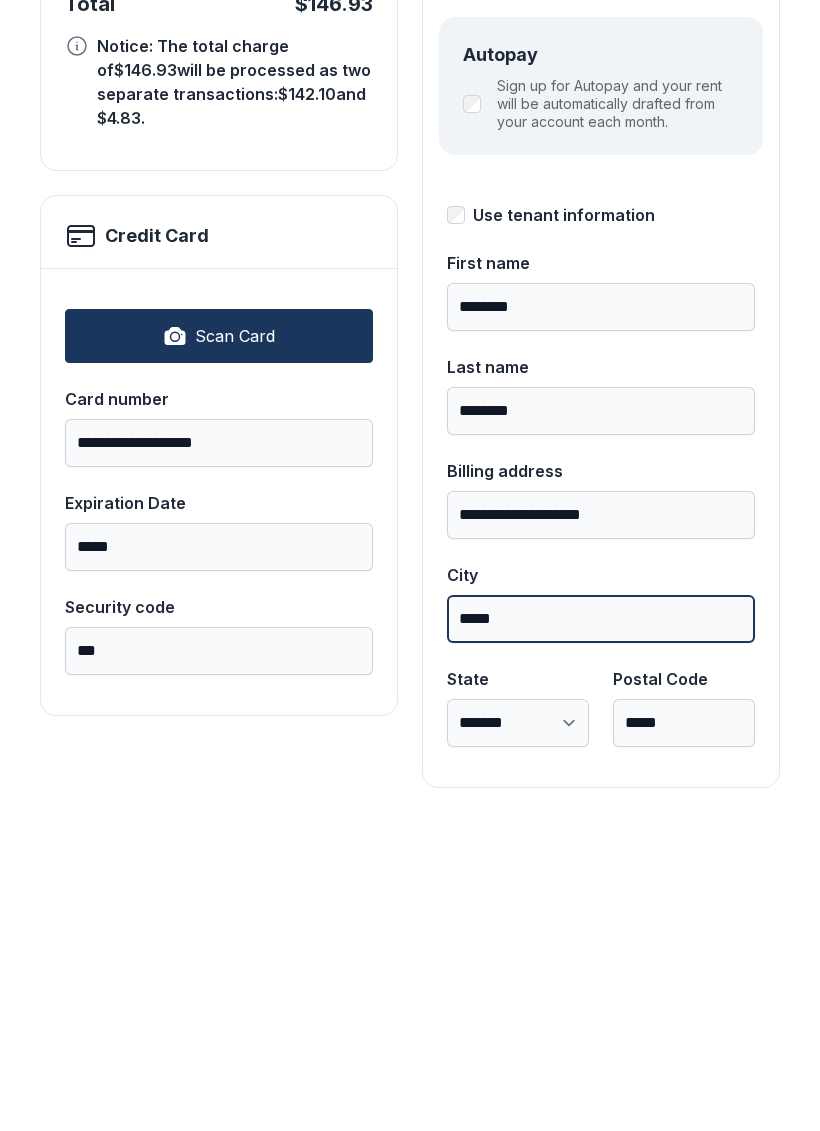 click on "*****" at bounding box center (601, 931) 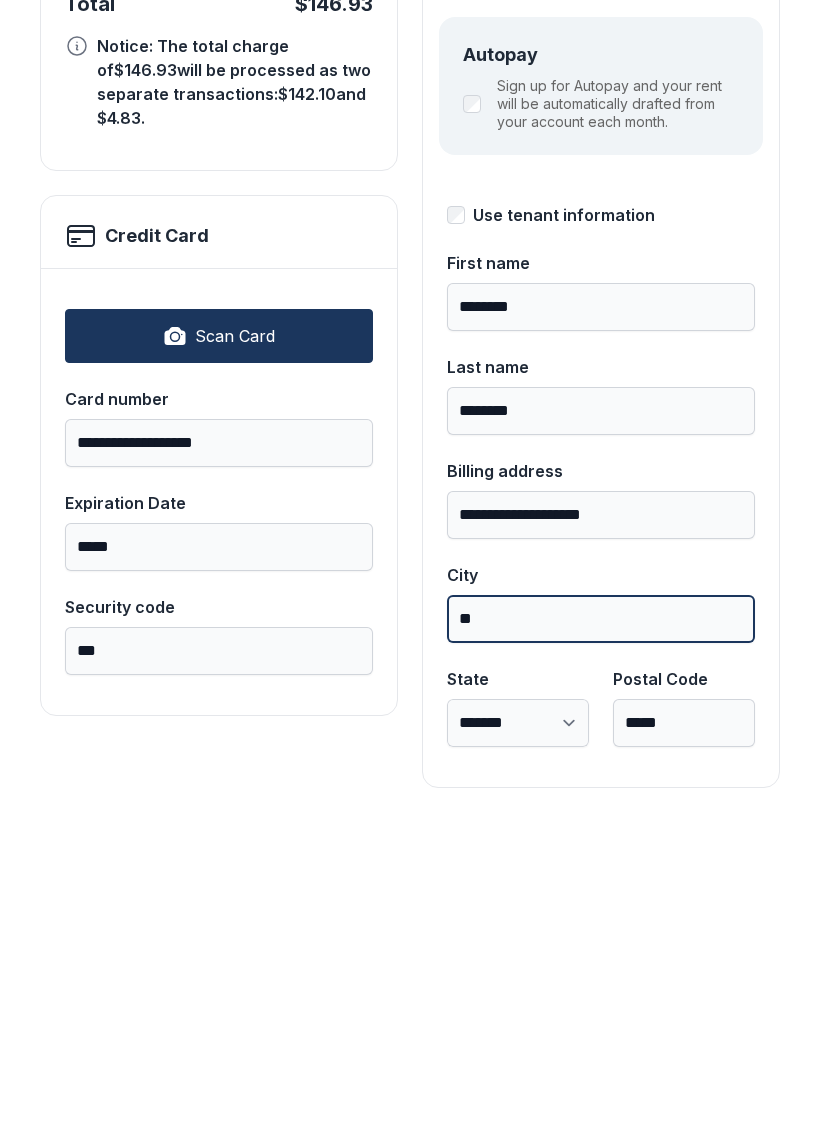 type on "*" 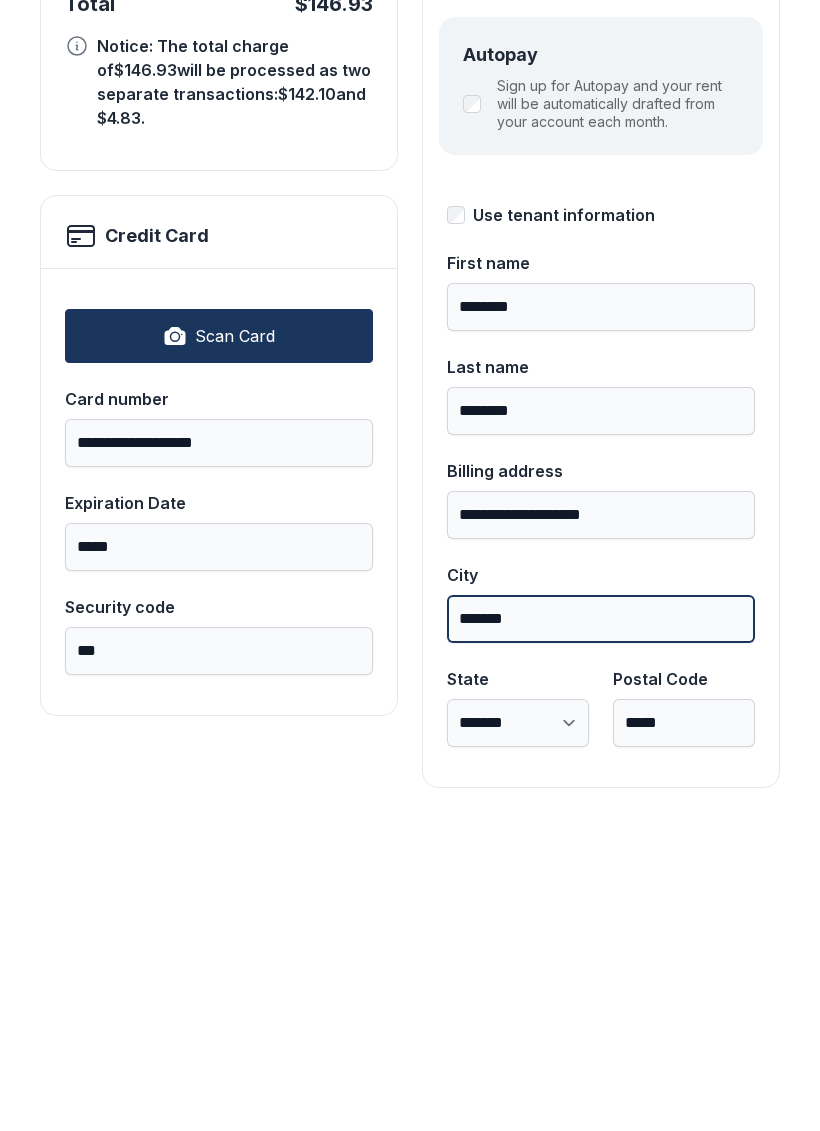 type on "*******" 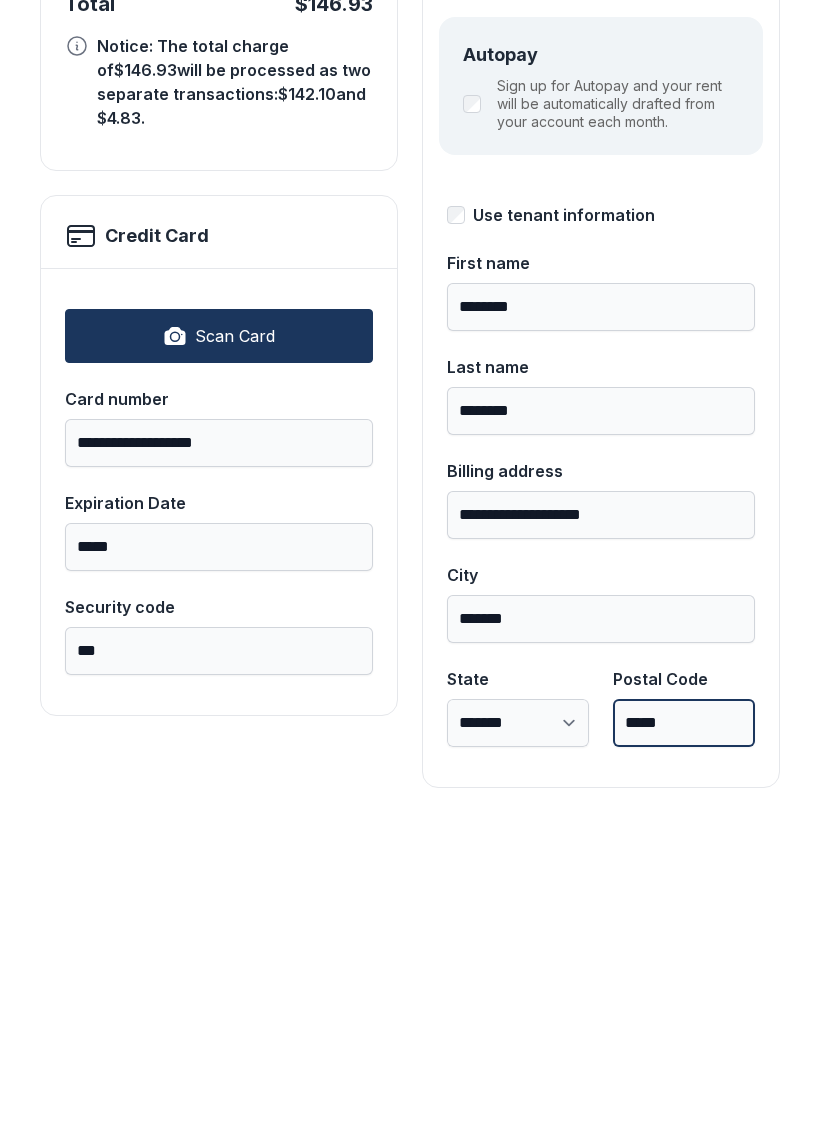 click on "*****" at bounding box center [684, 1035] 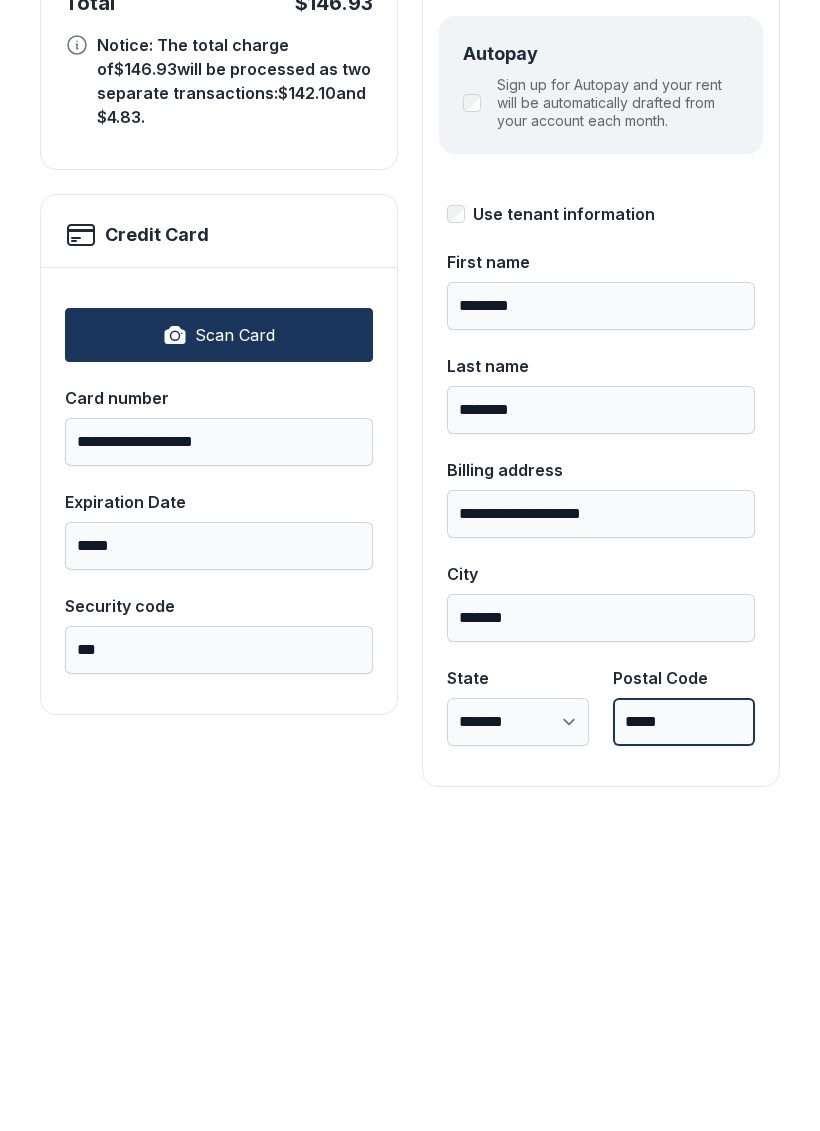 type on "*****" 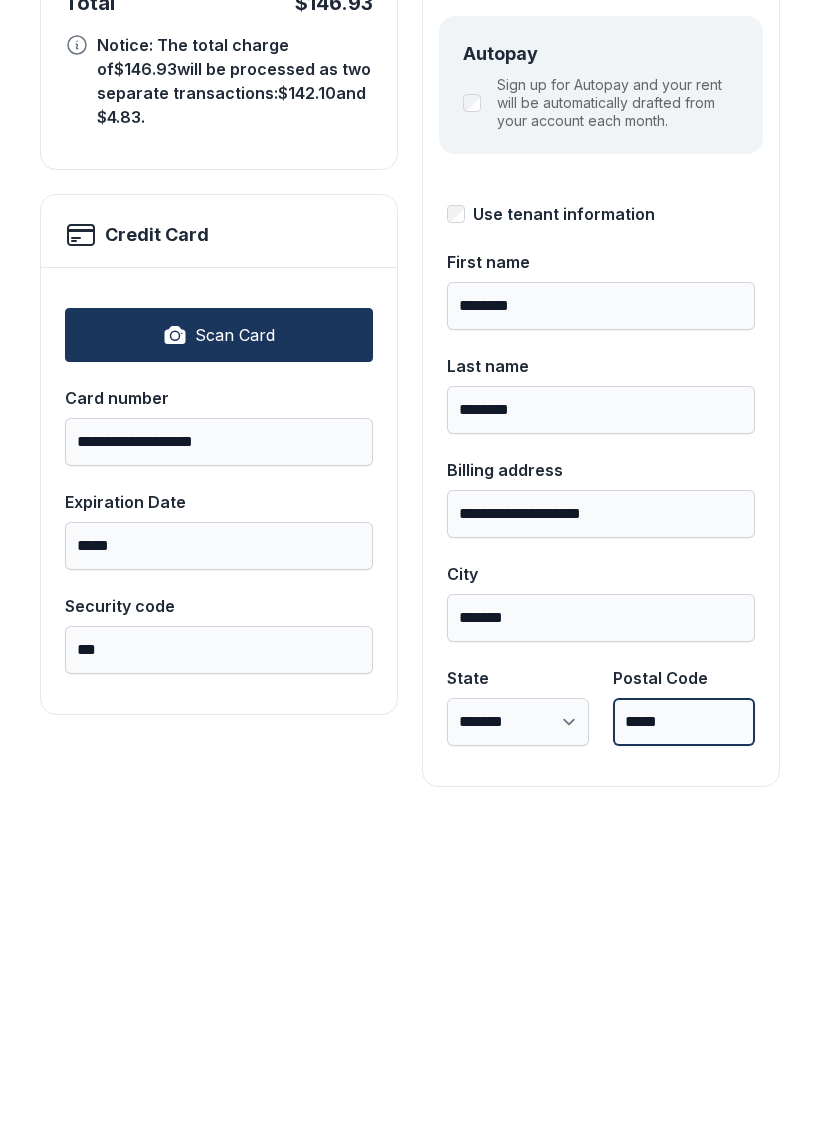 scroll, scrollTop: 218, scrollLeft: 0, axis: vertical 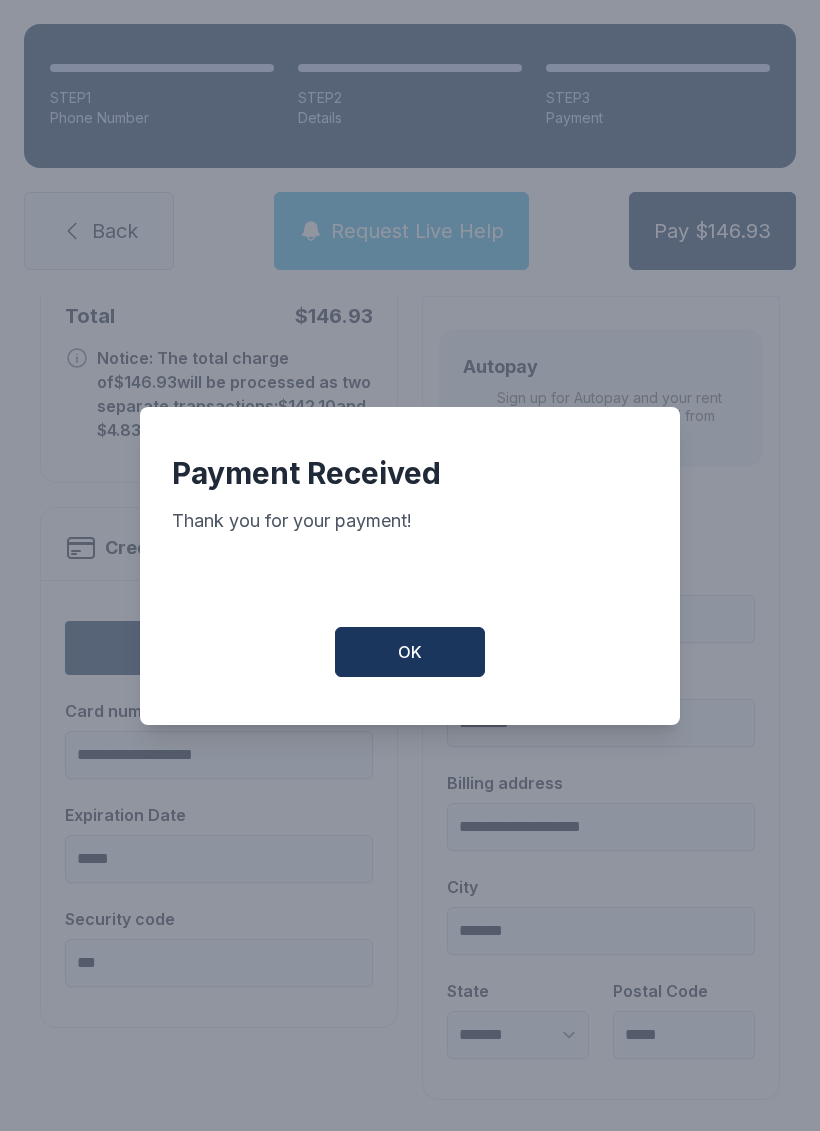 click on "OK" at bounding box center (410, 652) 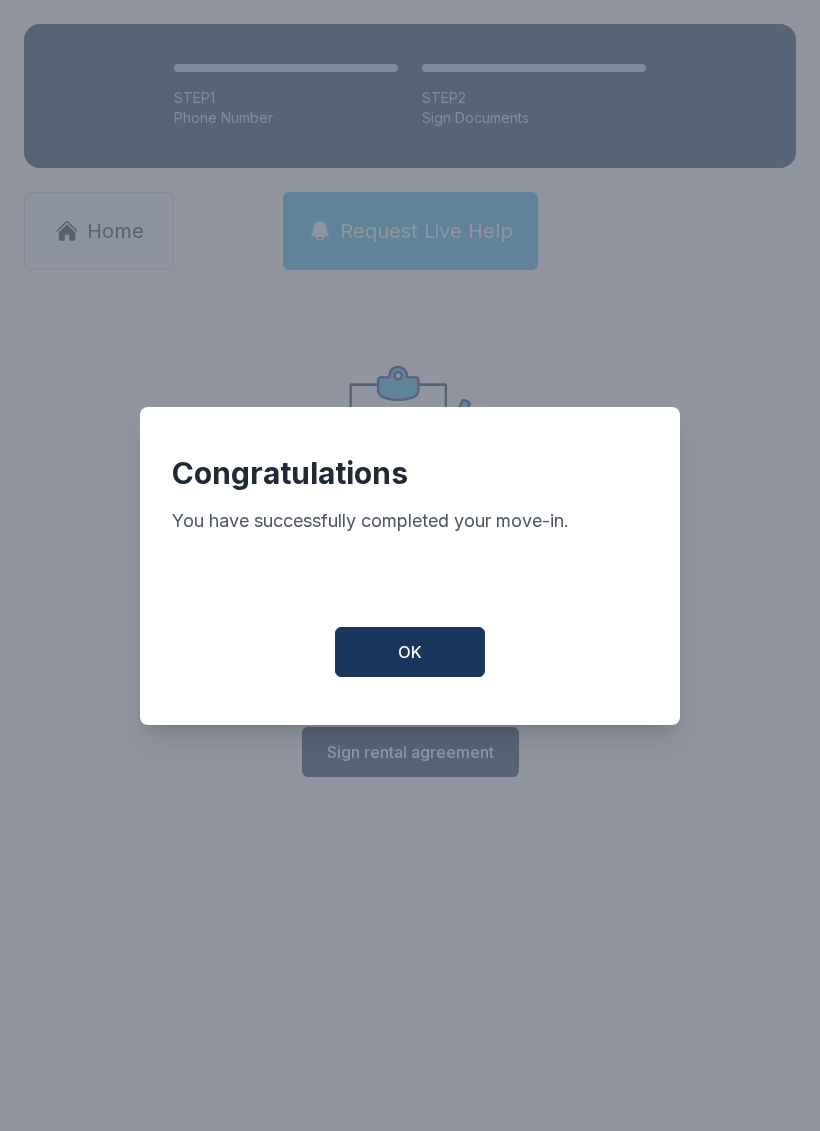 click on "OK" at bounding box center (410, 652) 